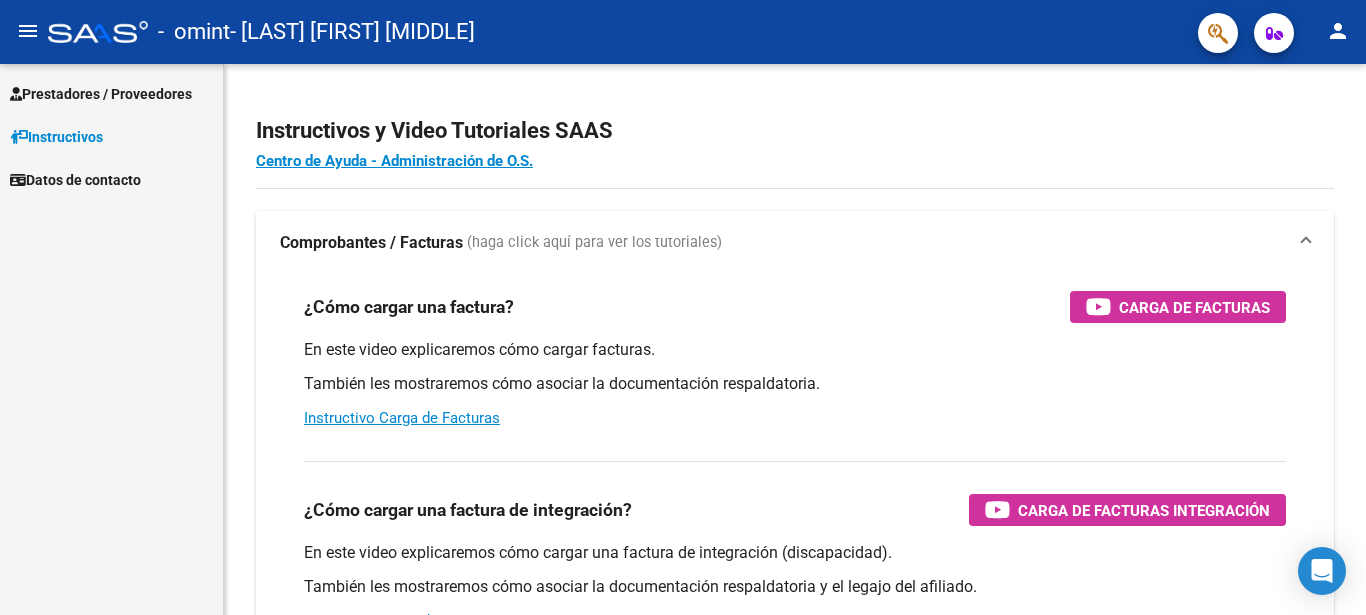 scroll, scrollTop: 0, scrollLeft: 0, axis: both 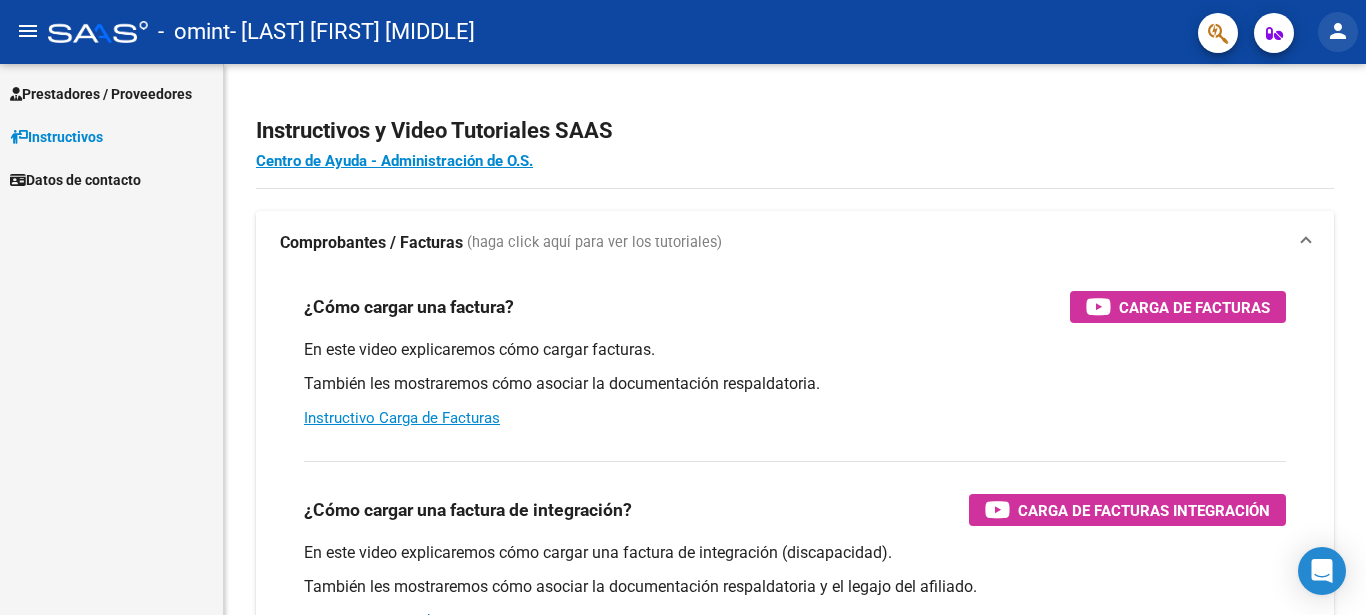click on "person" 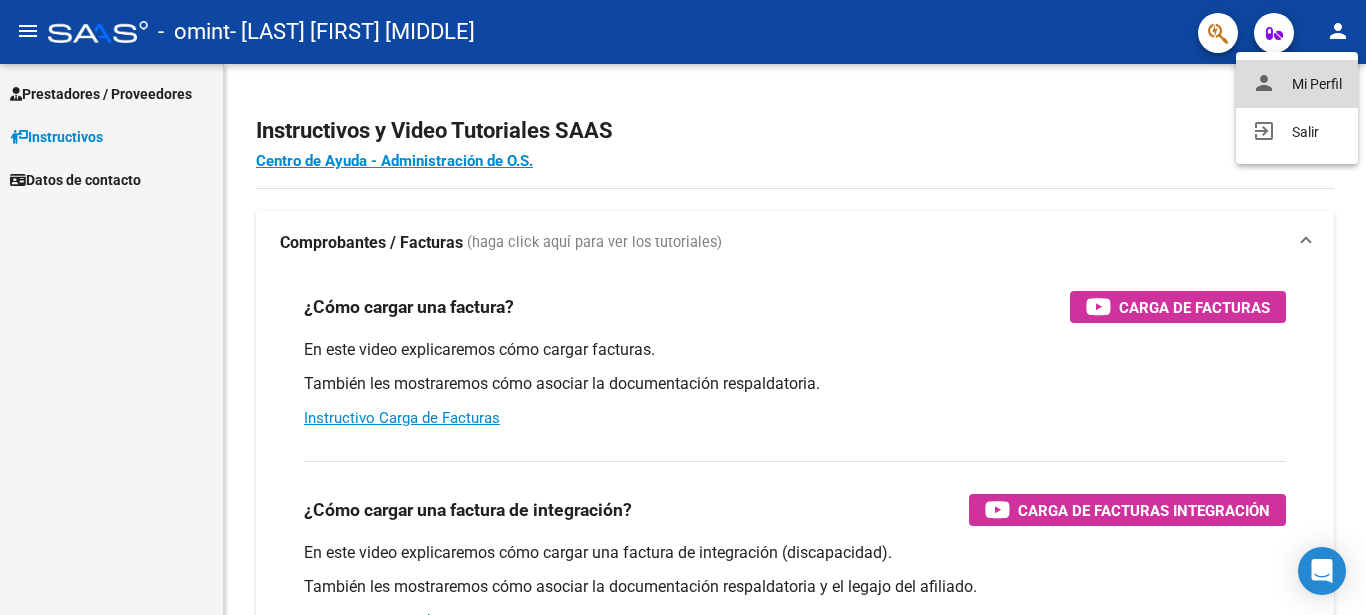 click on "person  Mi Perfil" at bounding box center (1297, 84) 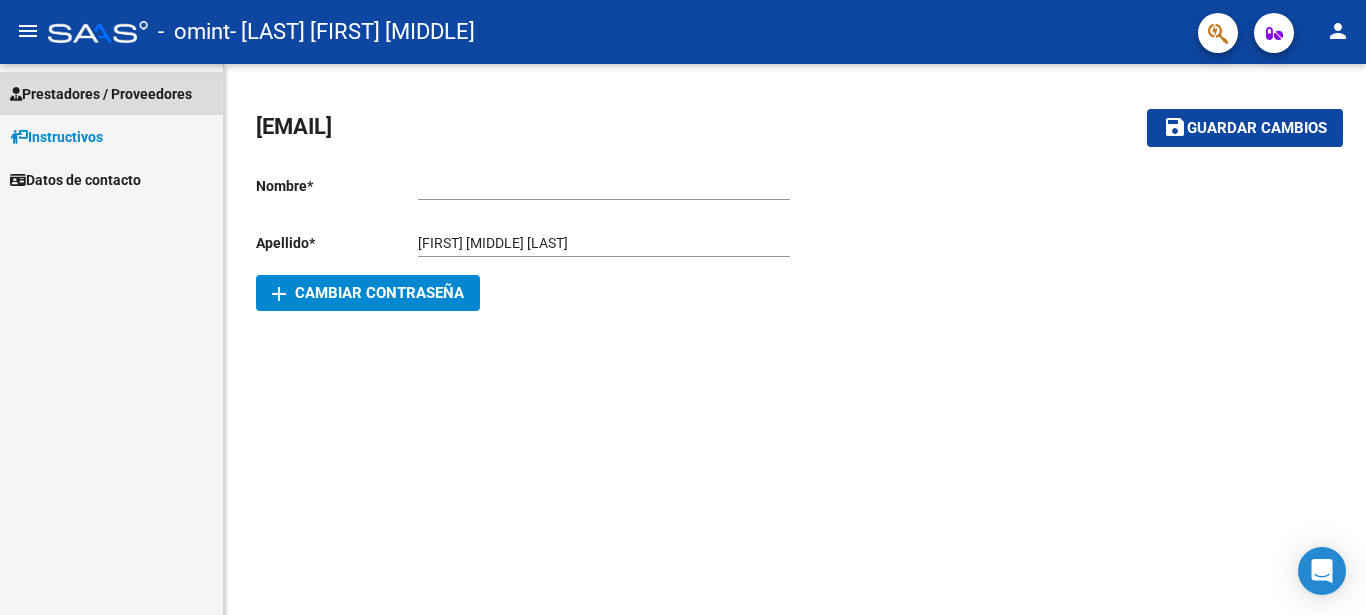 click on "Prestadores / Proveedores" at bounding box center (101, 94) 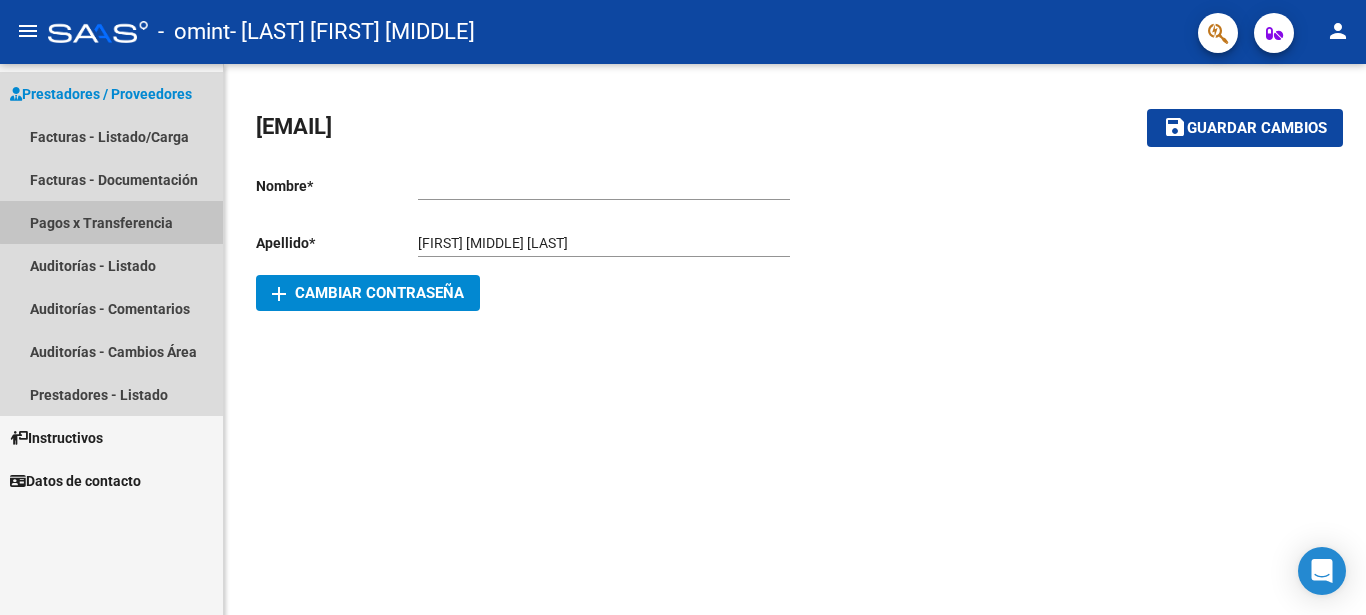 click on "Pagos x Transferencia" at bounding box center [111, 222] 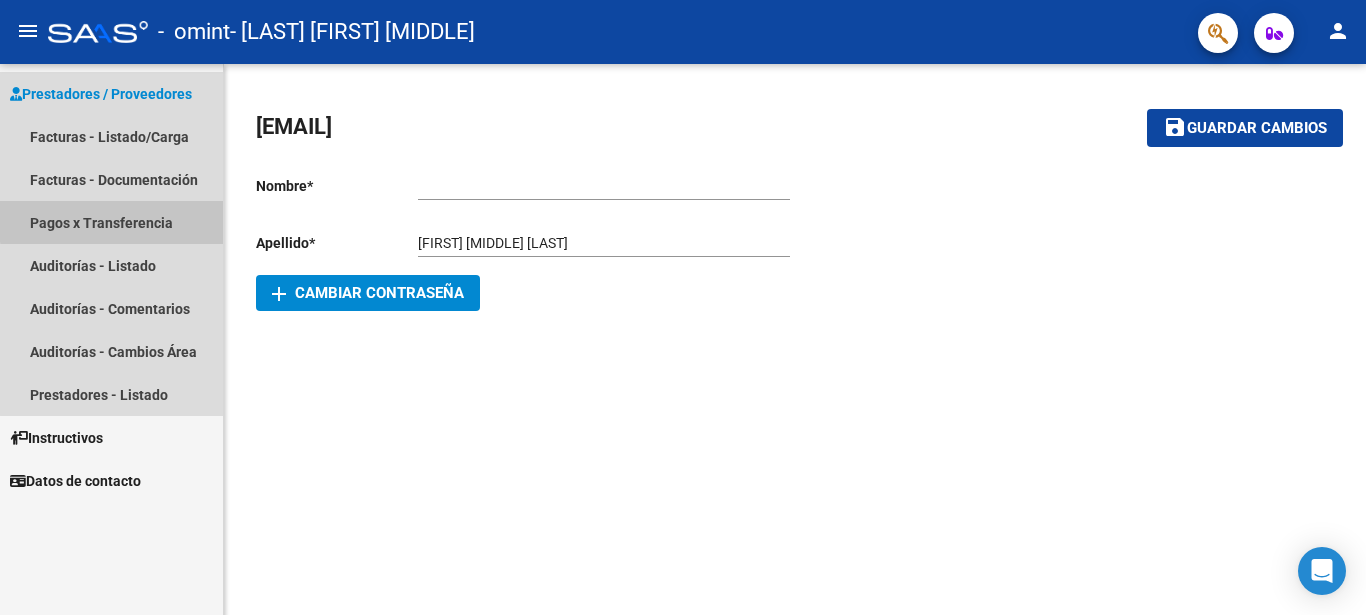 click on "Pagos x Transferencia" at bounding box center (111, 222) 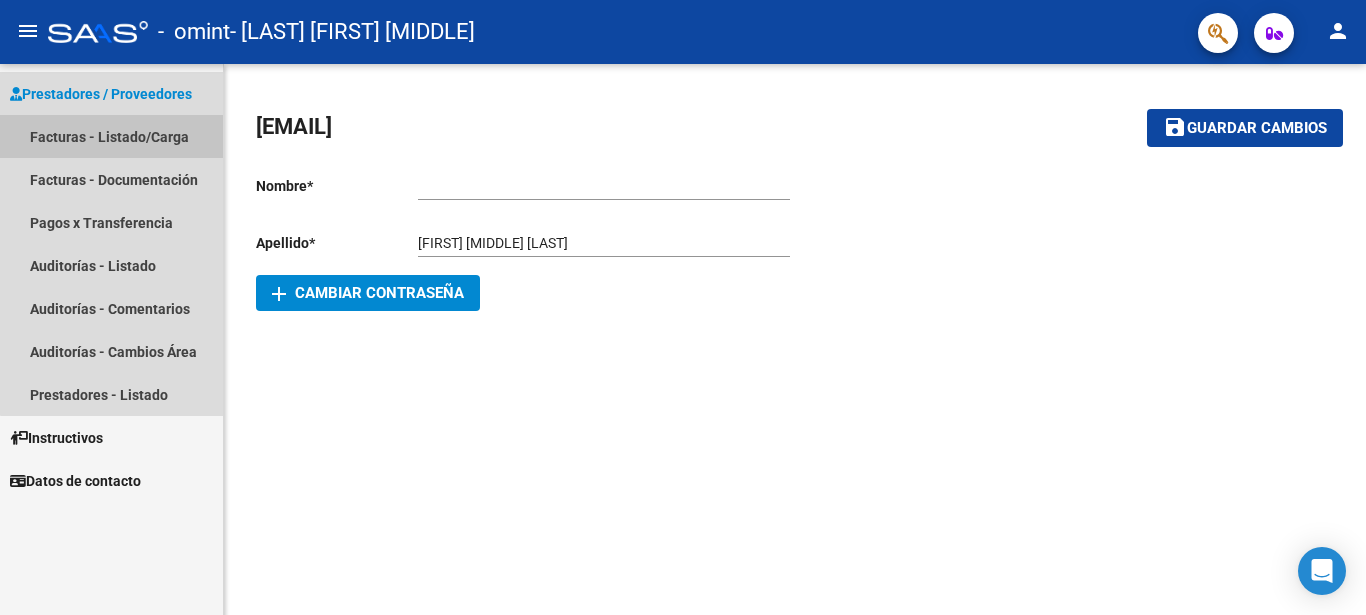 click on "Facturas - Listado/Carga" at bounding box center (111, 136) 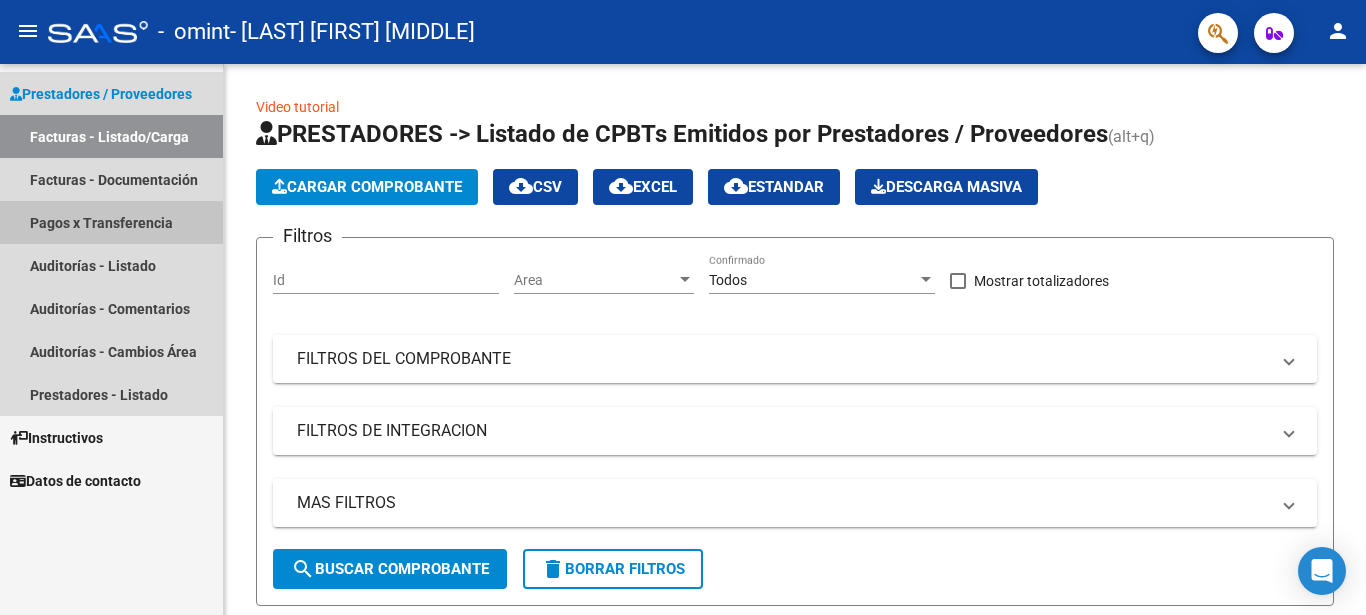 click on "Pagos x Transferencia" at bounding box center (111, 222) 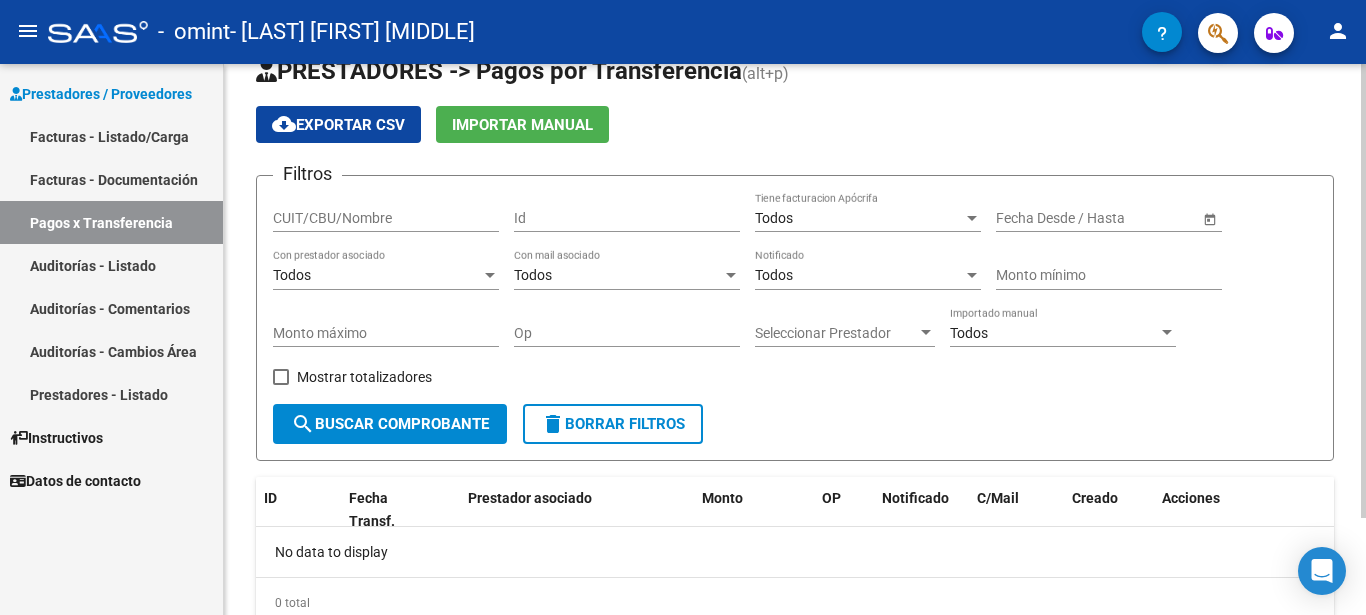 scroll, scrollTop: 42, scrollLeft: 0, axis: vertical 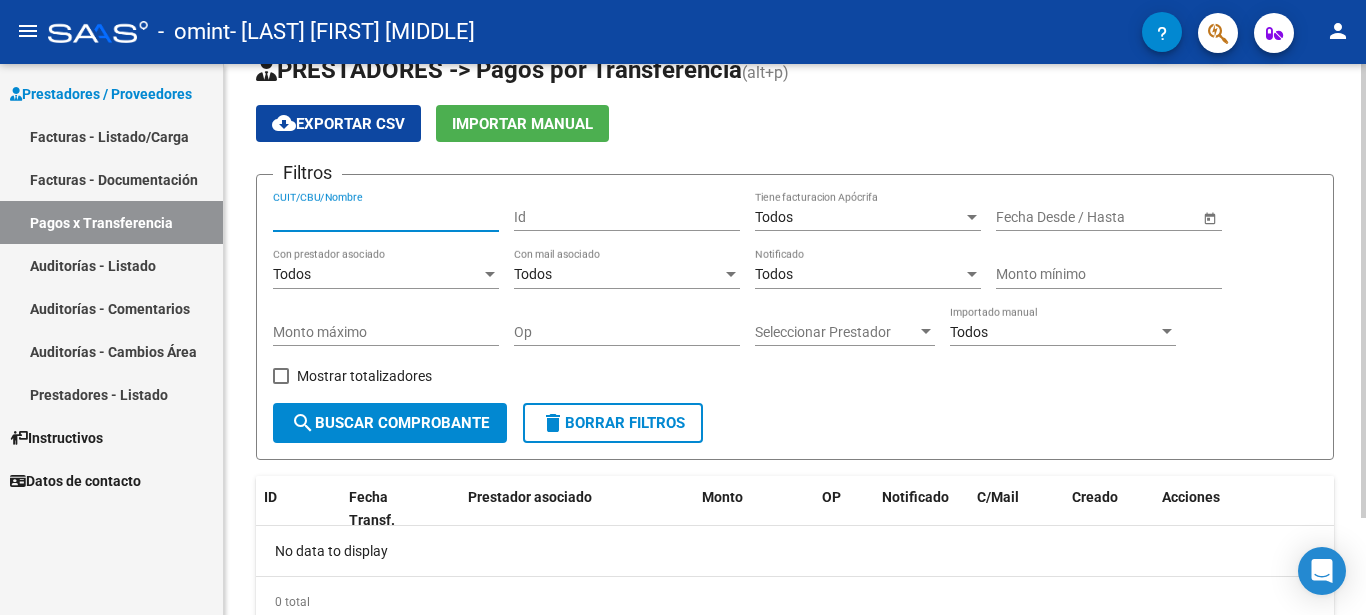 click on "CUIT/CBU/Nombre" at bounding box center (386, 217) 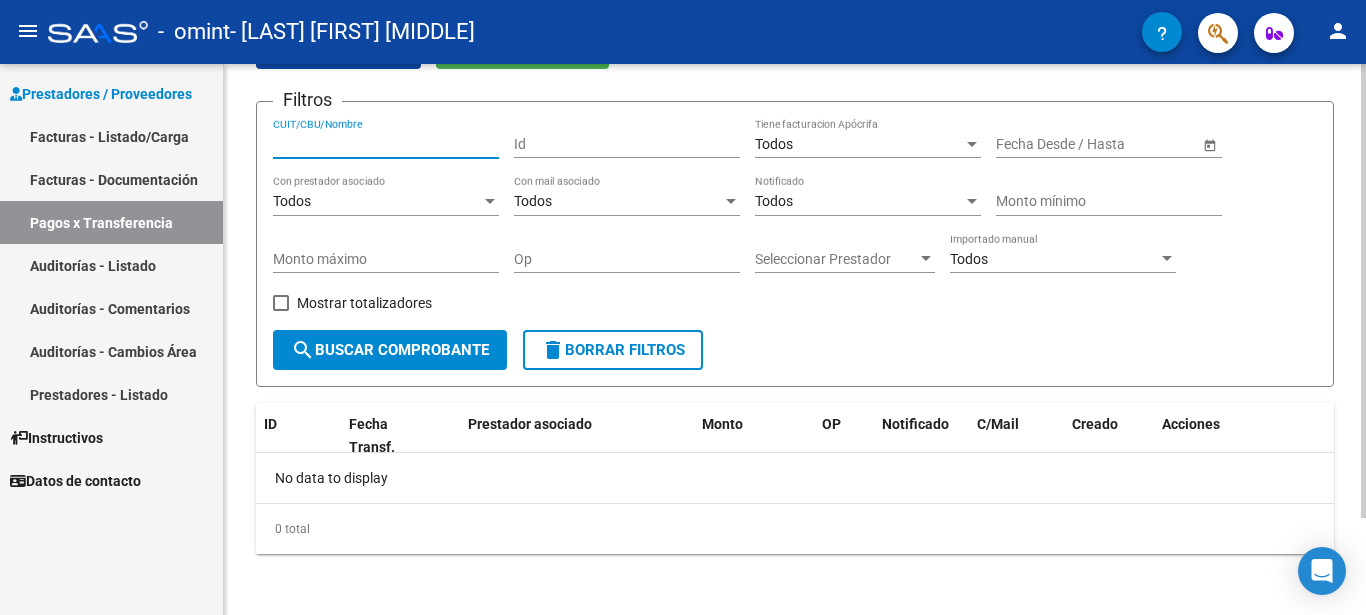 scroll, scrollTop: 118, scrollLeft: 0, axis: vertical 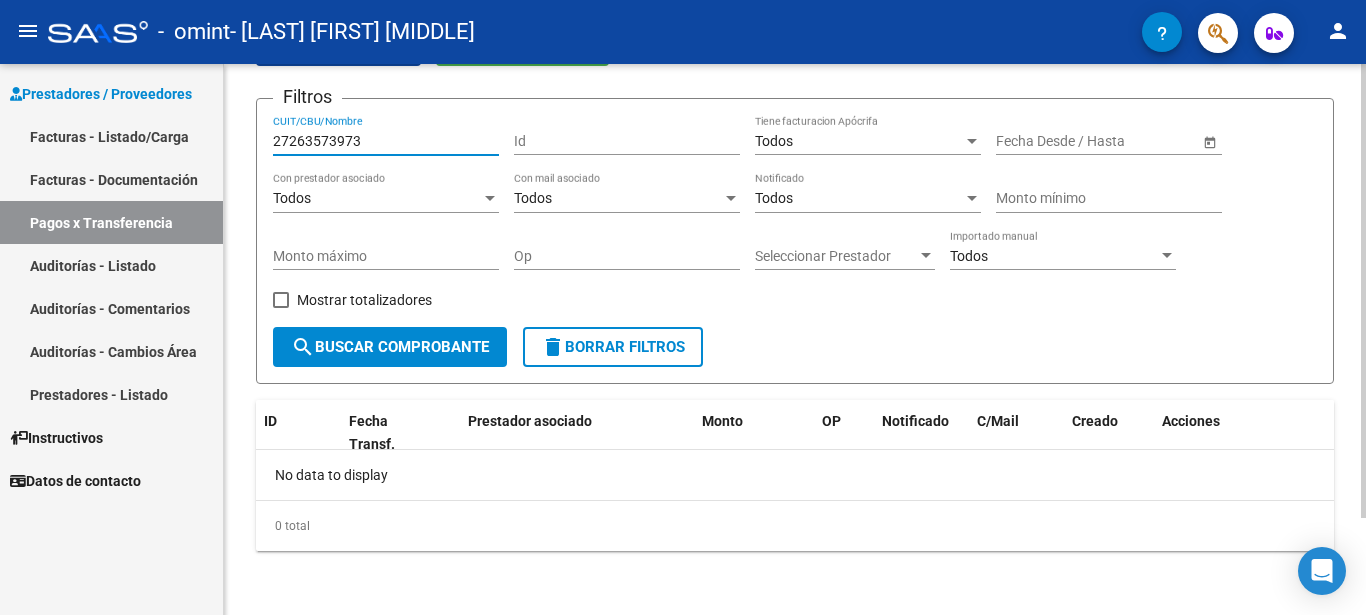type on "27263573973" 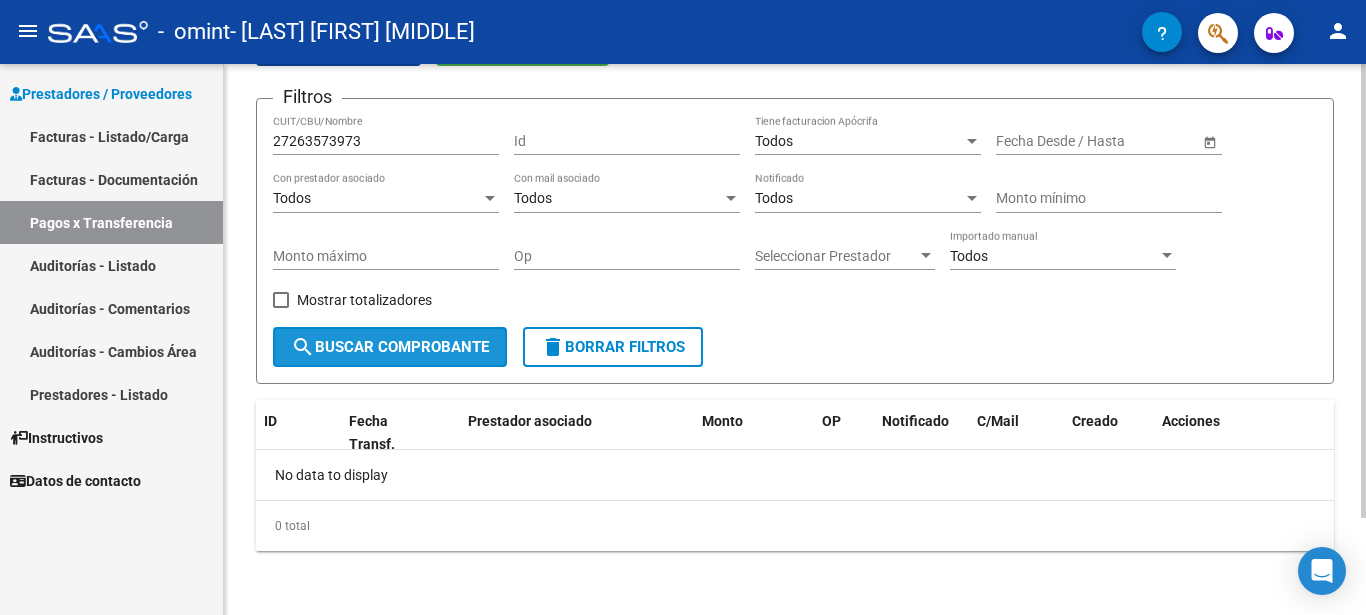 click on "search  Buscar Comprobante" 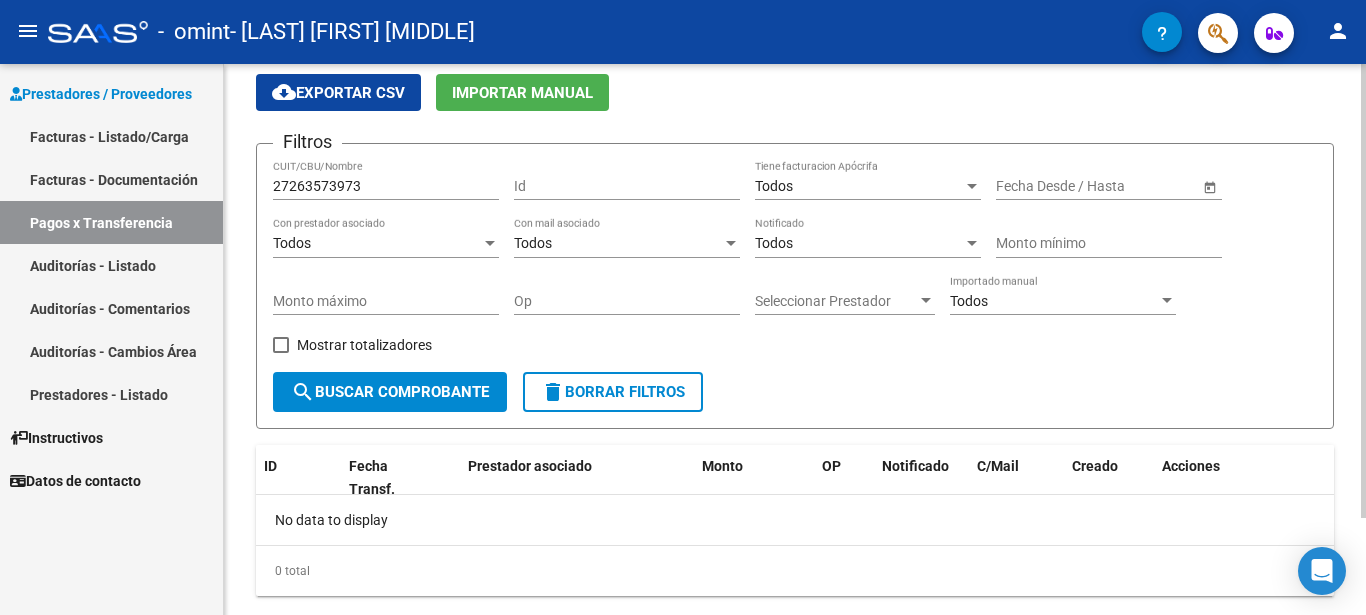 scroll, scrollTop: 118, scrollLeft: 0, axis: vertical 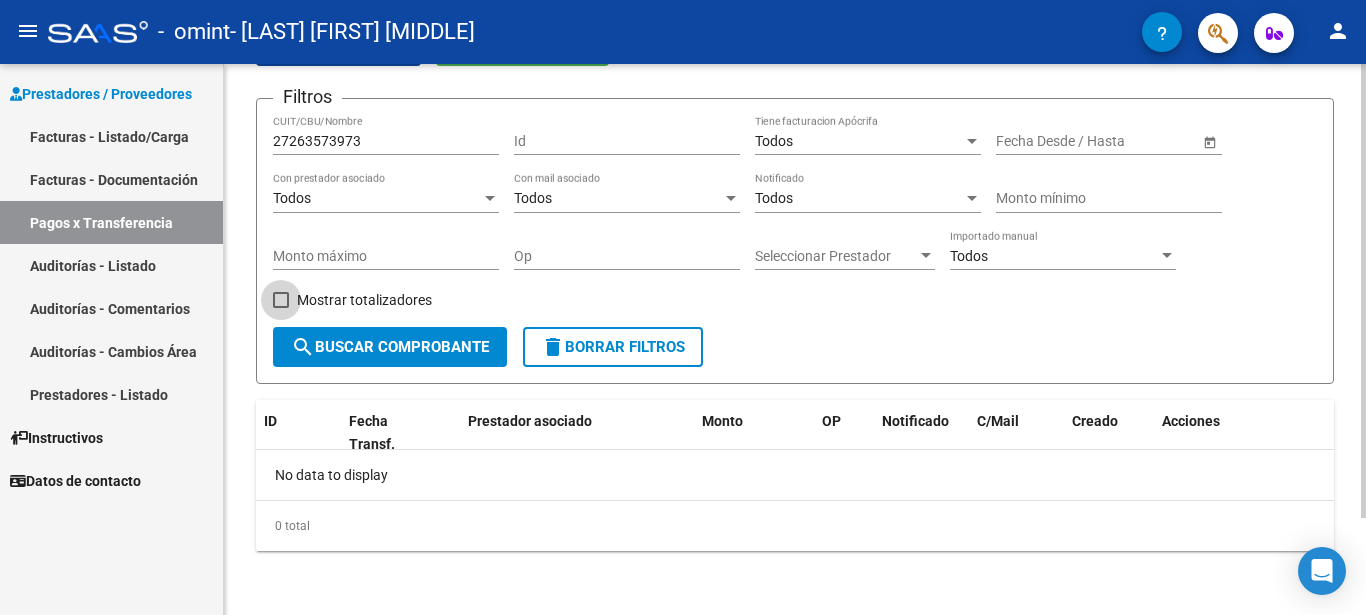click on "Mostrar totalizadores" at bounding box center [352, 300] 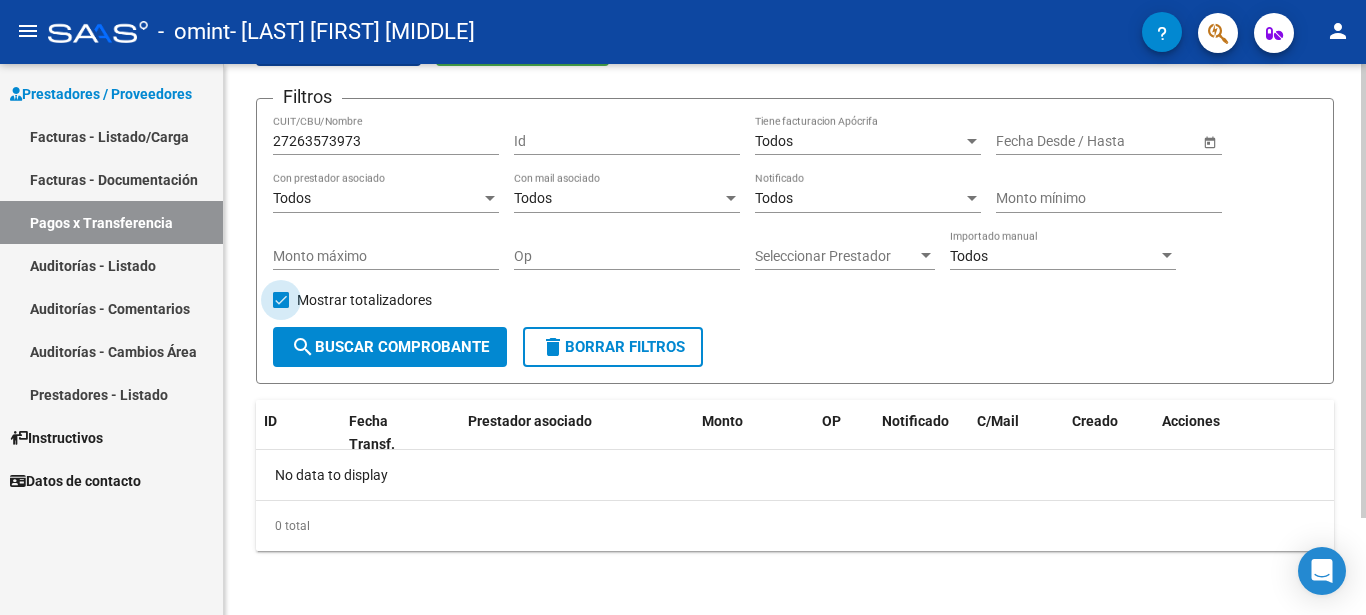 click on "Mostrar totalizadores" at bounding box center [352, 300] 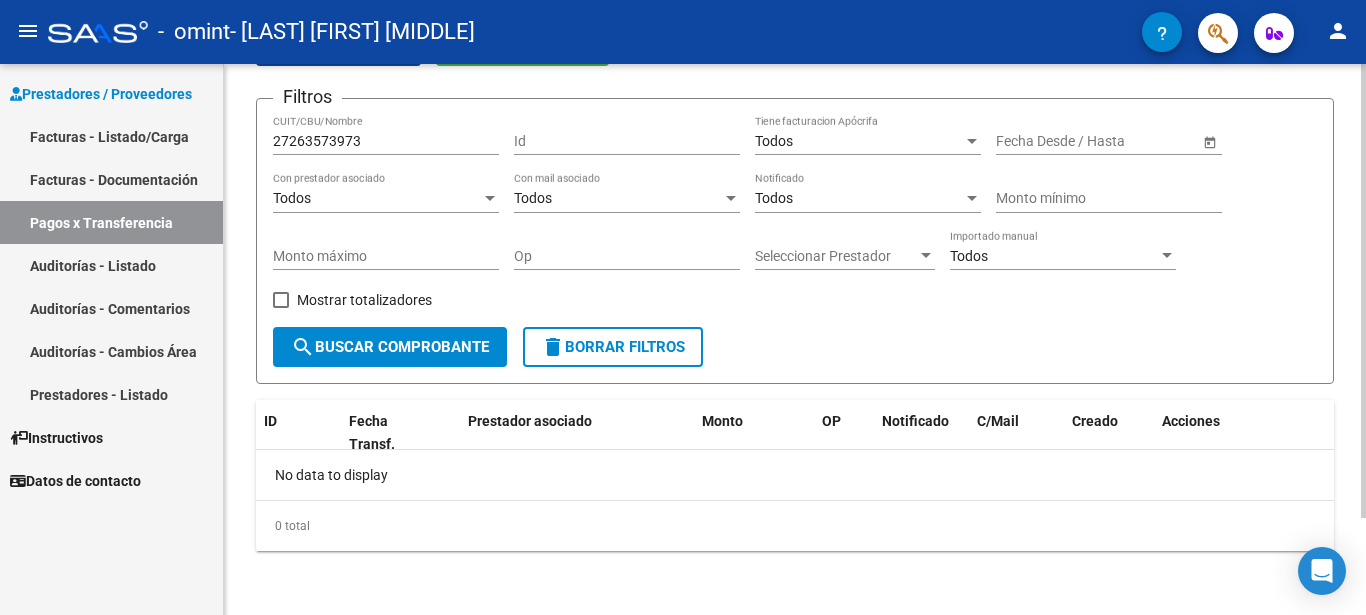 click 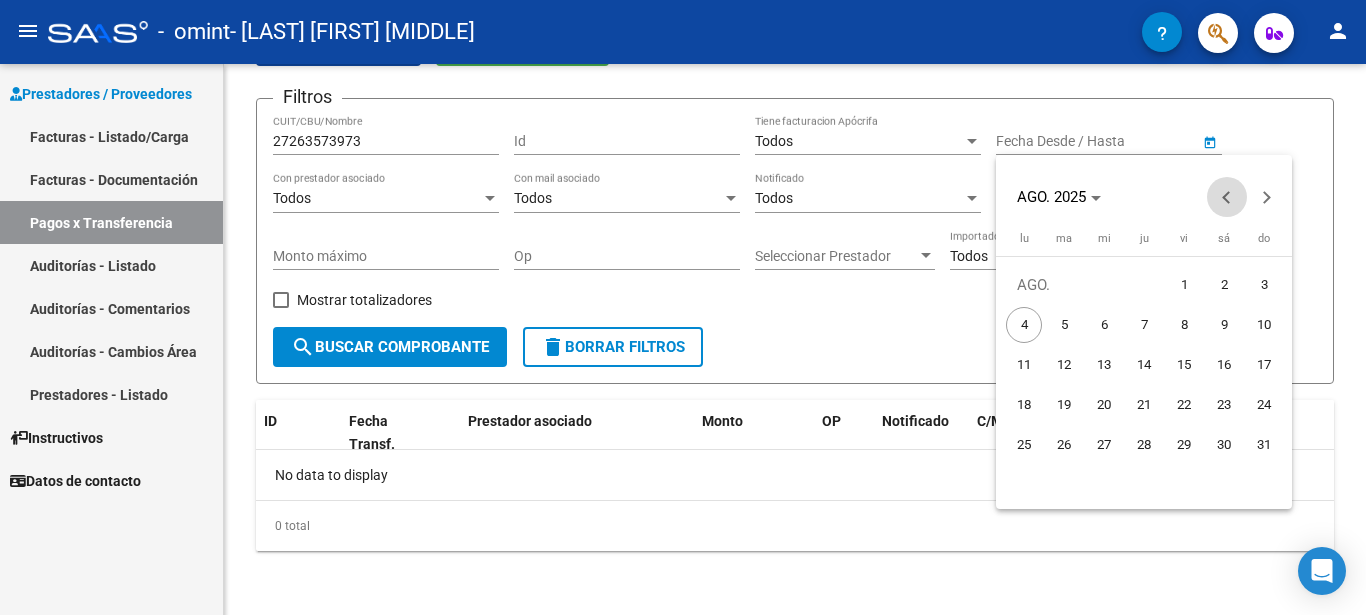 click at bounding box center [1227, 197] 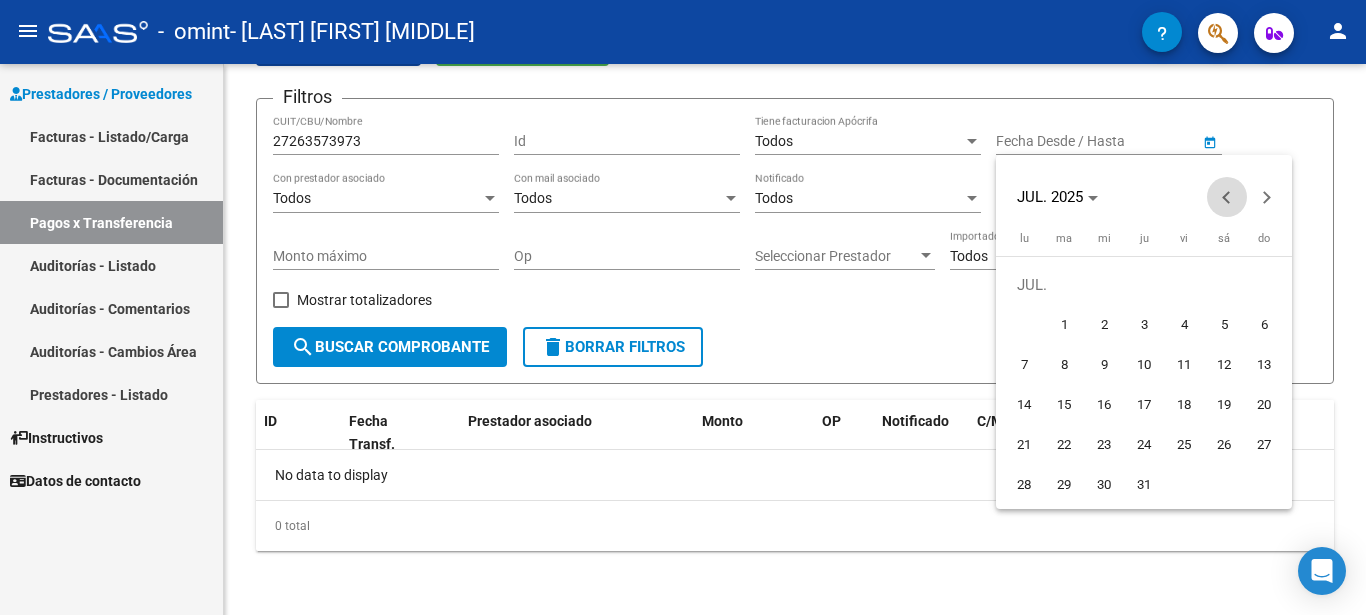 click at bounding box center [1227, 197] 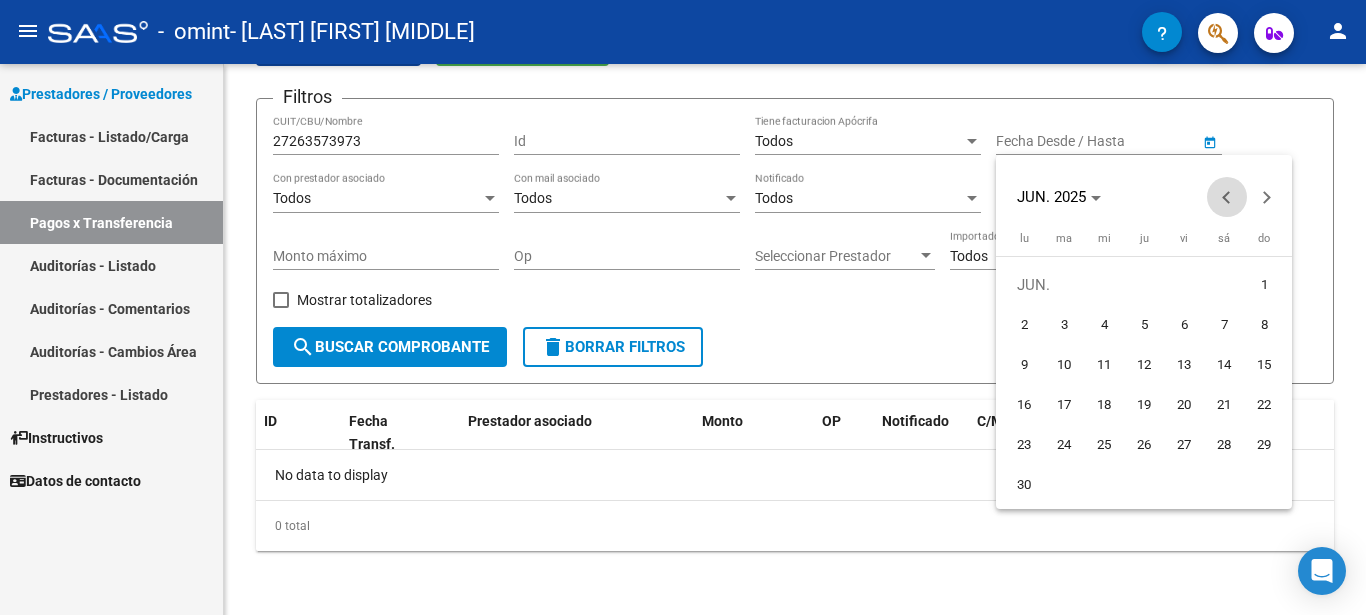 click at bounding box center [1227, 197] 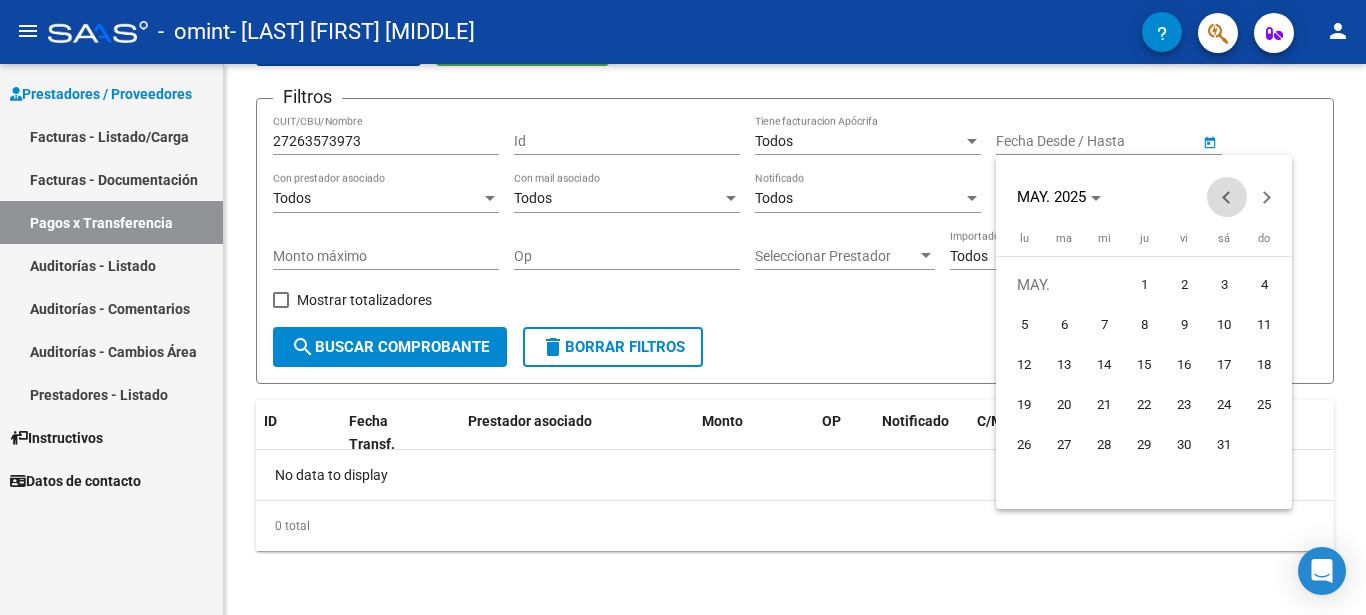 click at bounding box center [1227, 197] 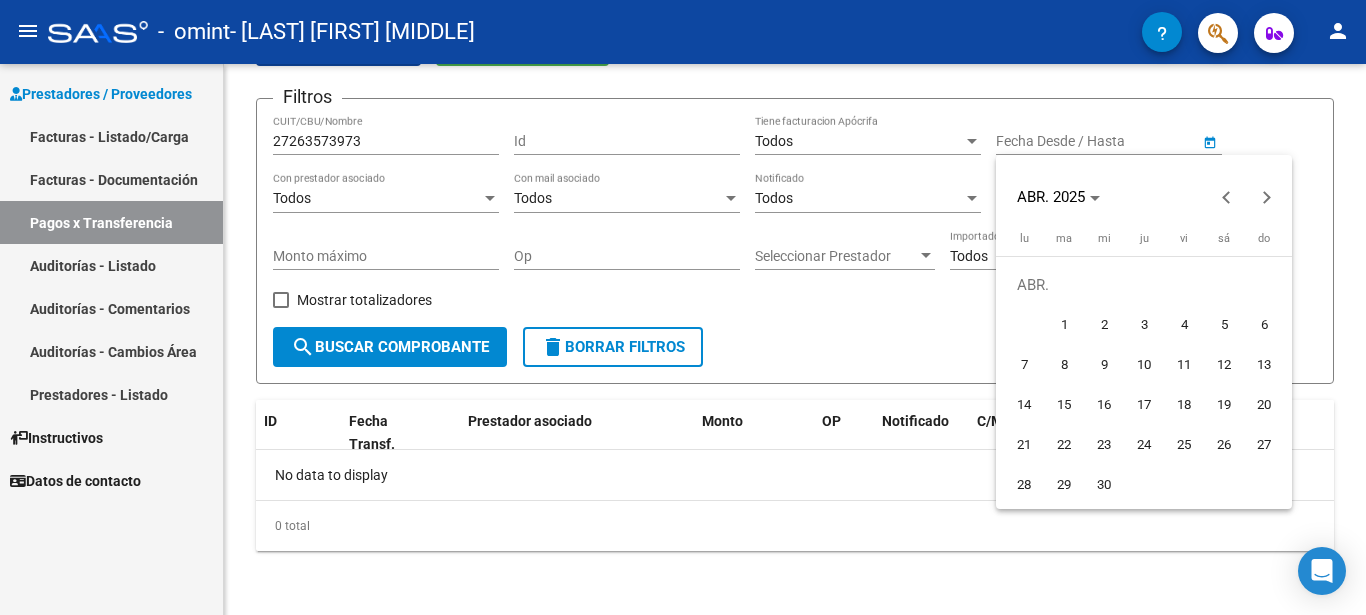 click on "1" at bounding box center [1064, 325] 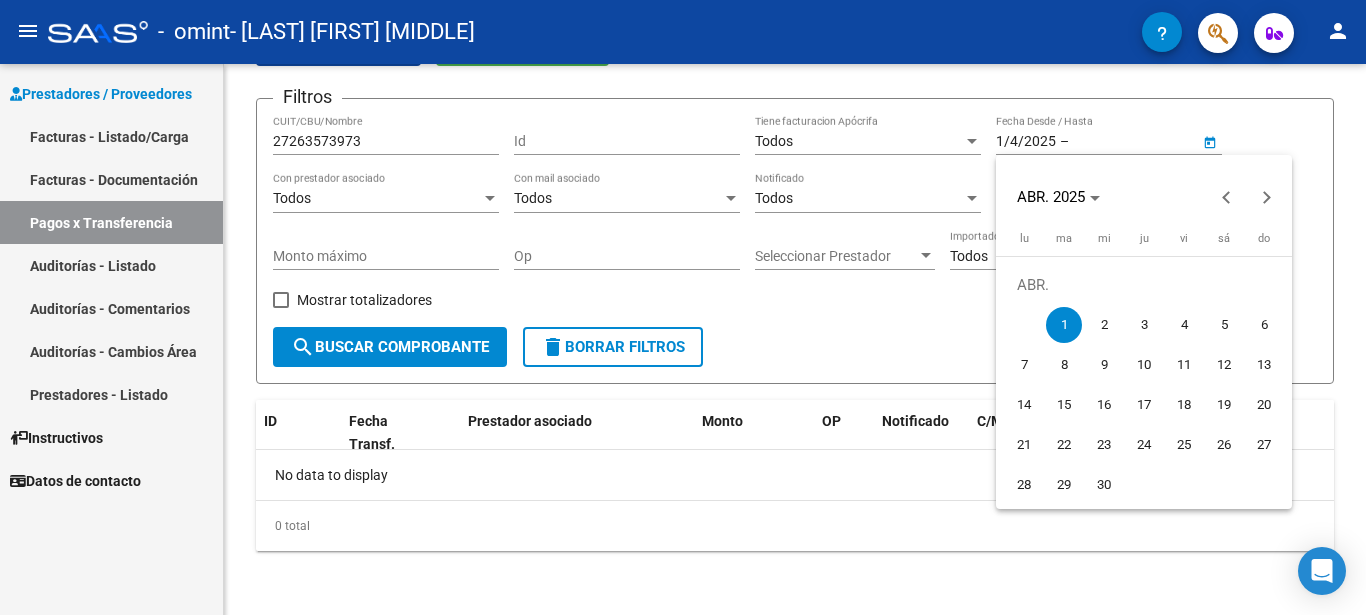 click at bounding box center [683, 307] 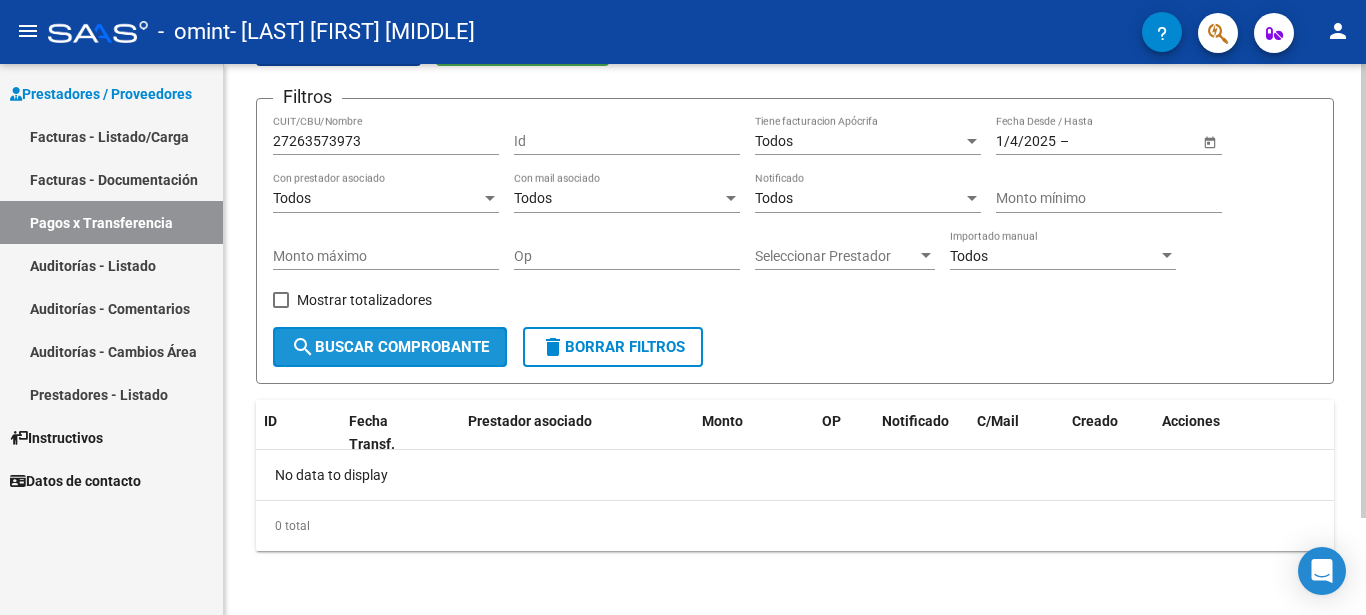click on "search  Buscar Comprobante" 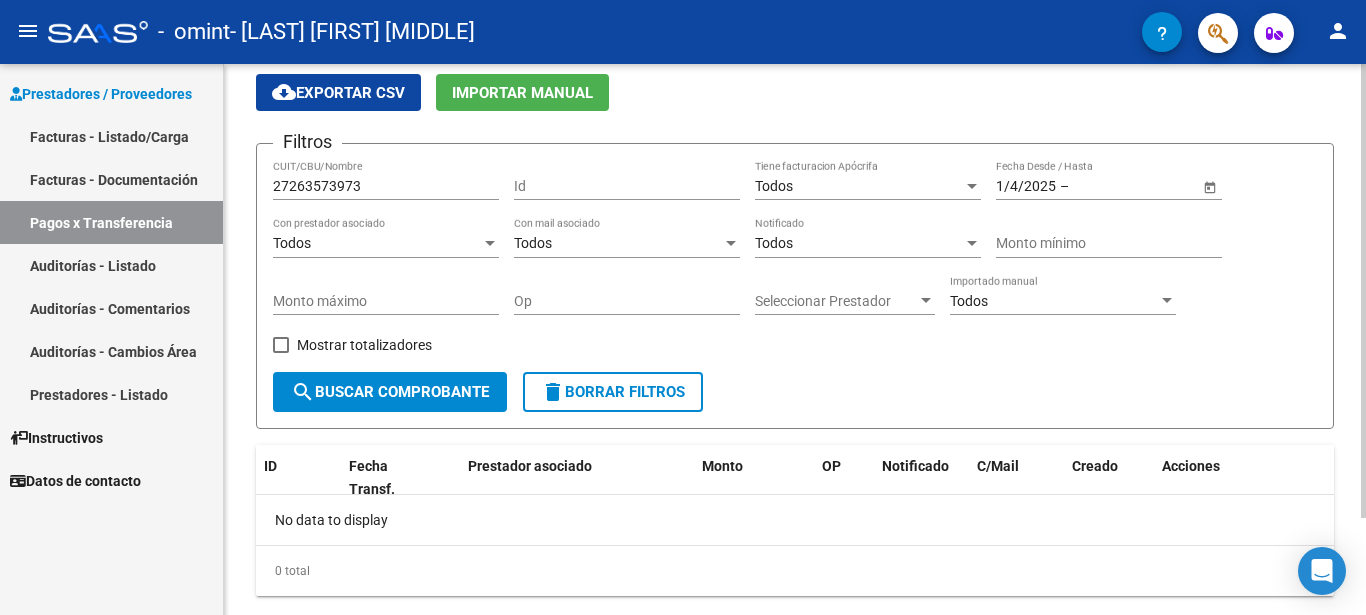 scroll, scrollTop: 118, scrollLeft: 0, axis: vertical 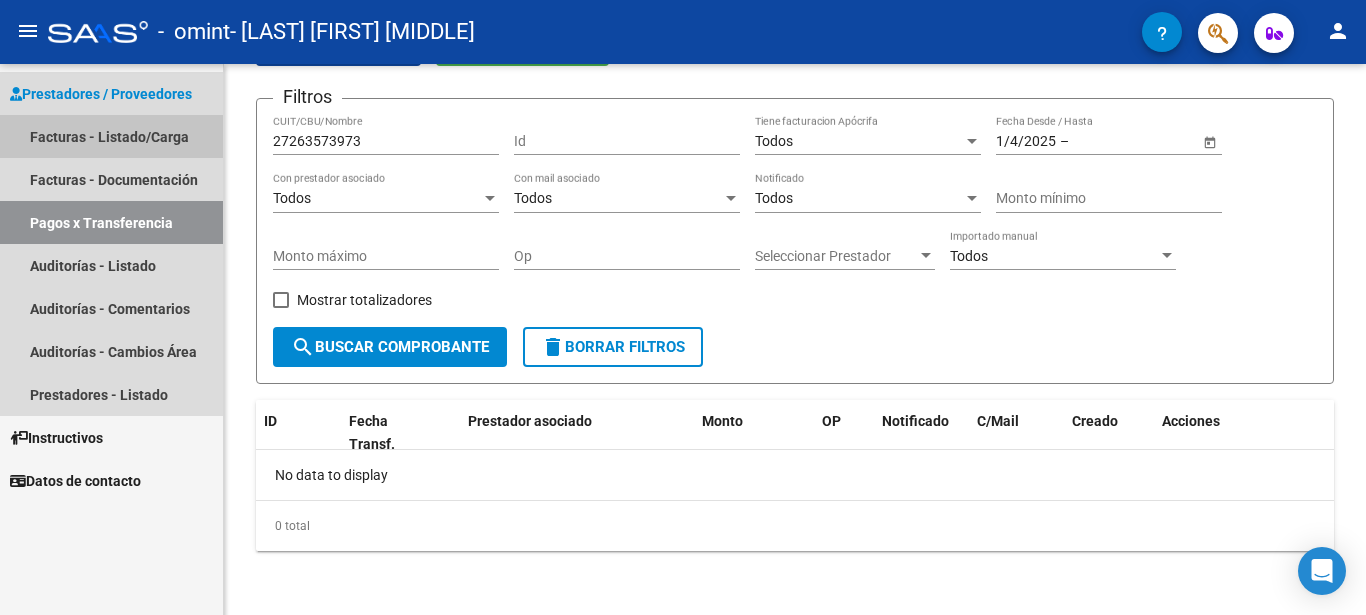 click on "Facturas - Listado/Carga" at bounding box center [111, 136] 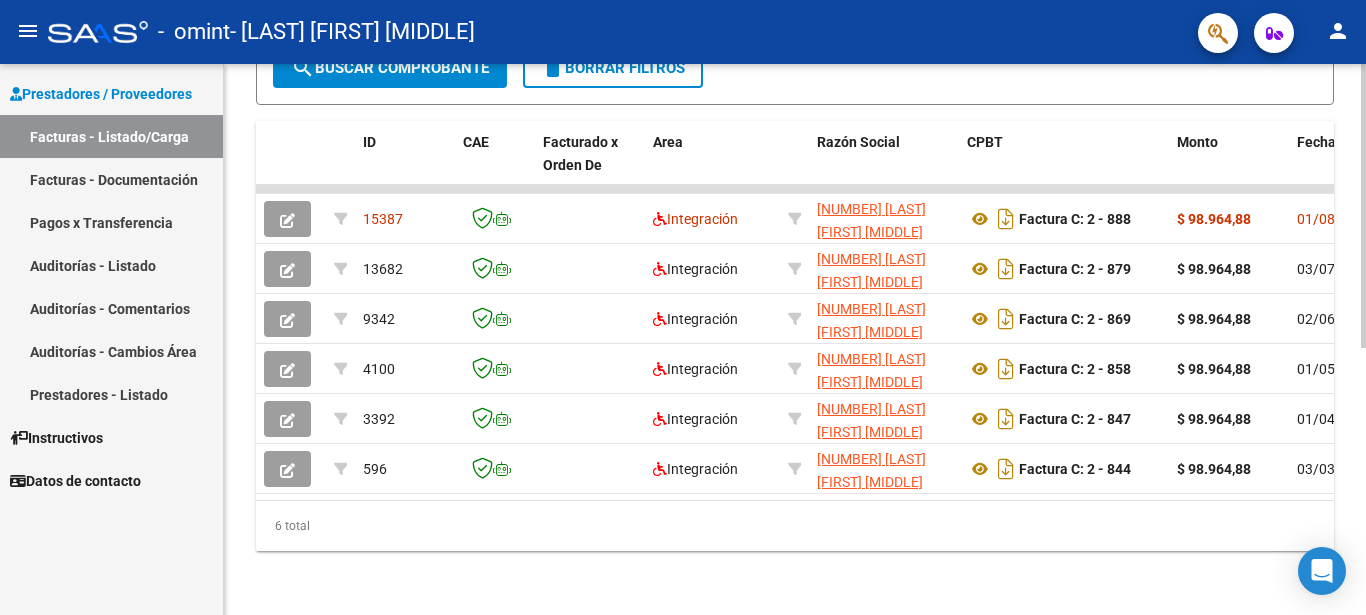 scroll, scrollTop: 503, scrollLeft: 0, axis: vertical 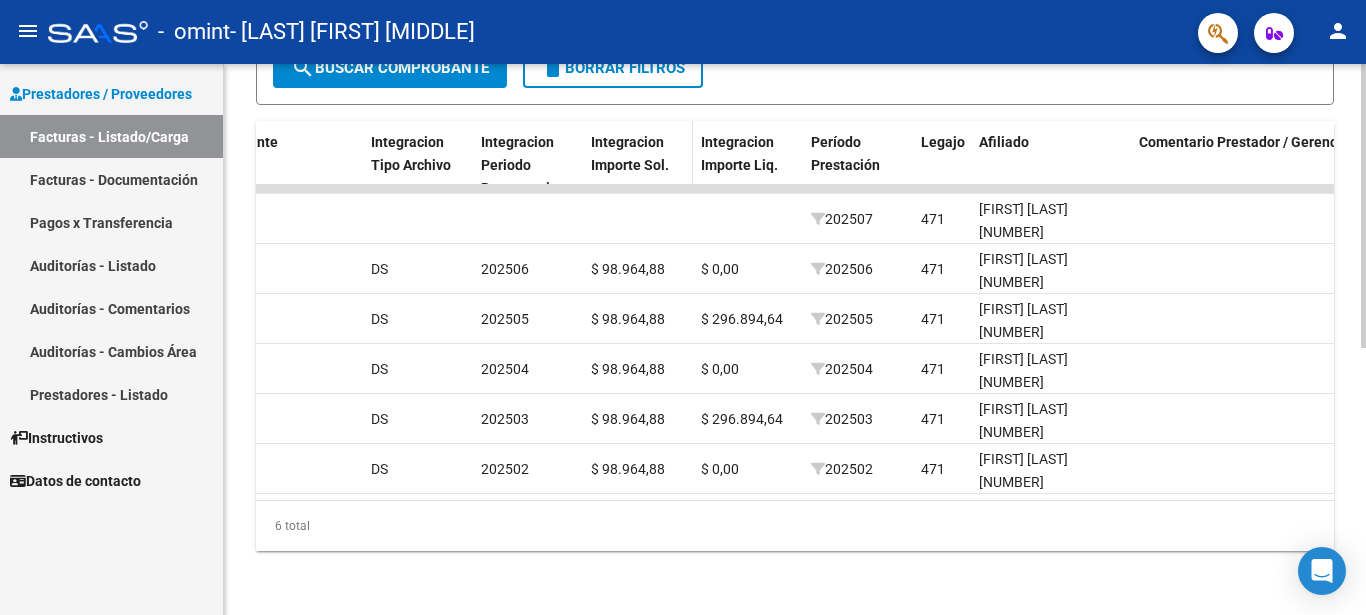 click on "Integracion Importe Sol." 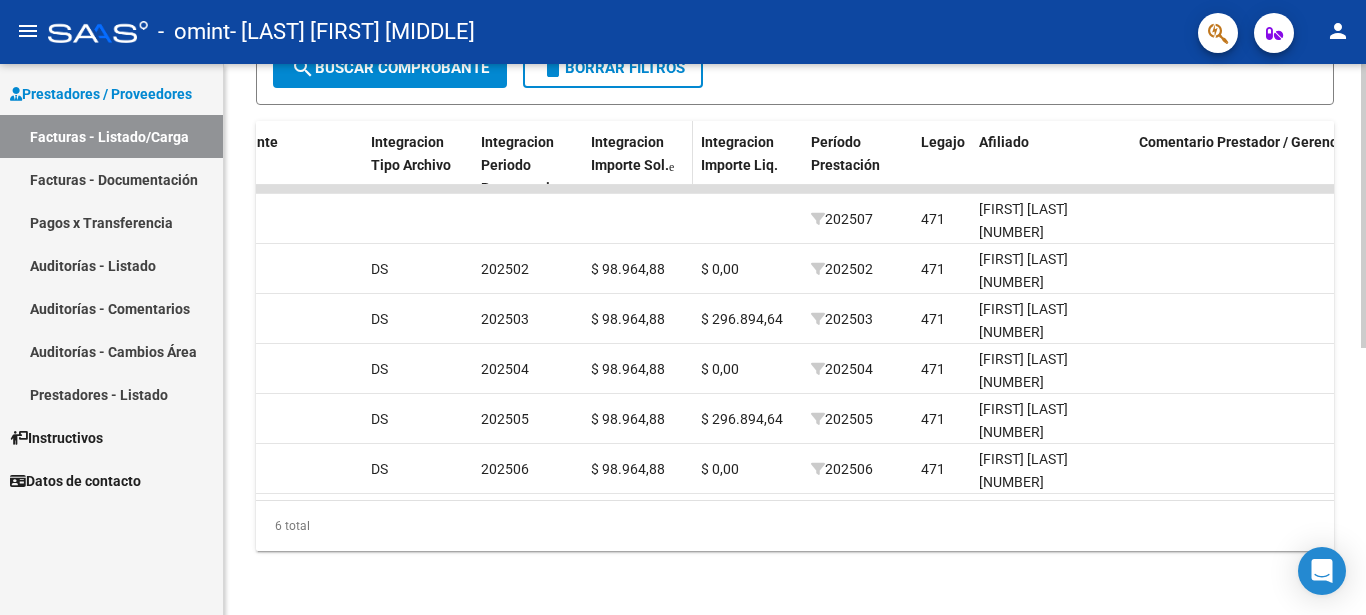click on "Integracion Importe Sol." 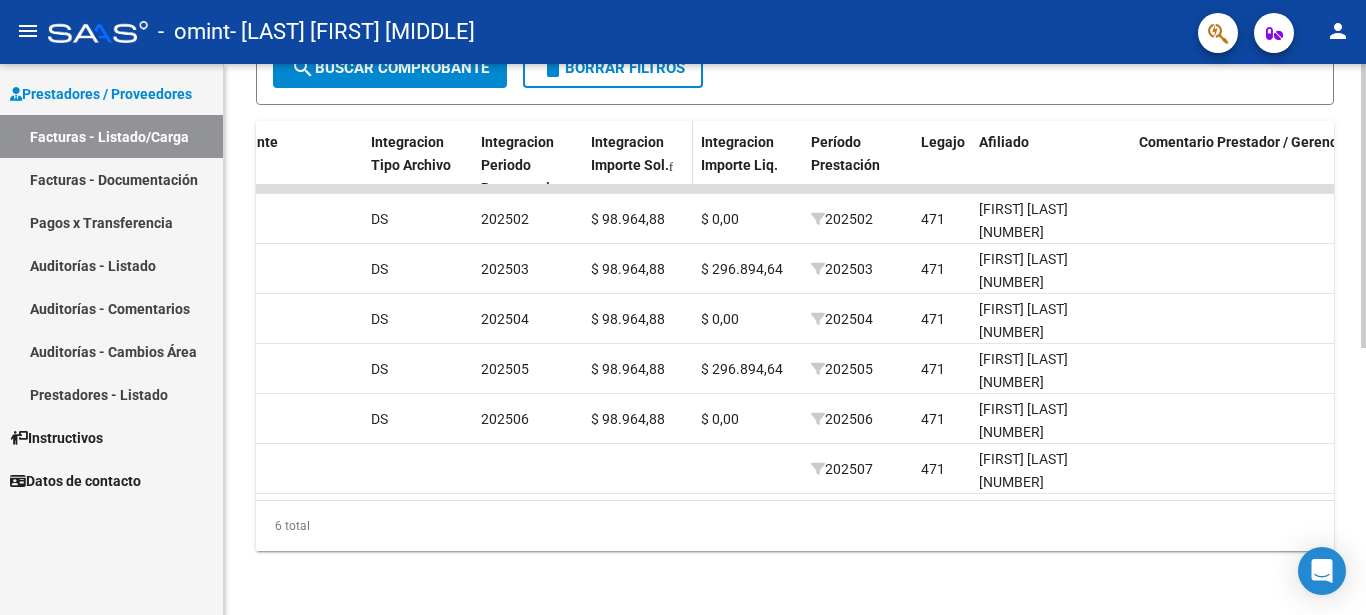 click on "Integracion Importe Sol." 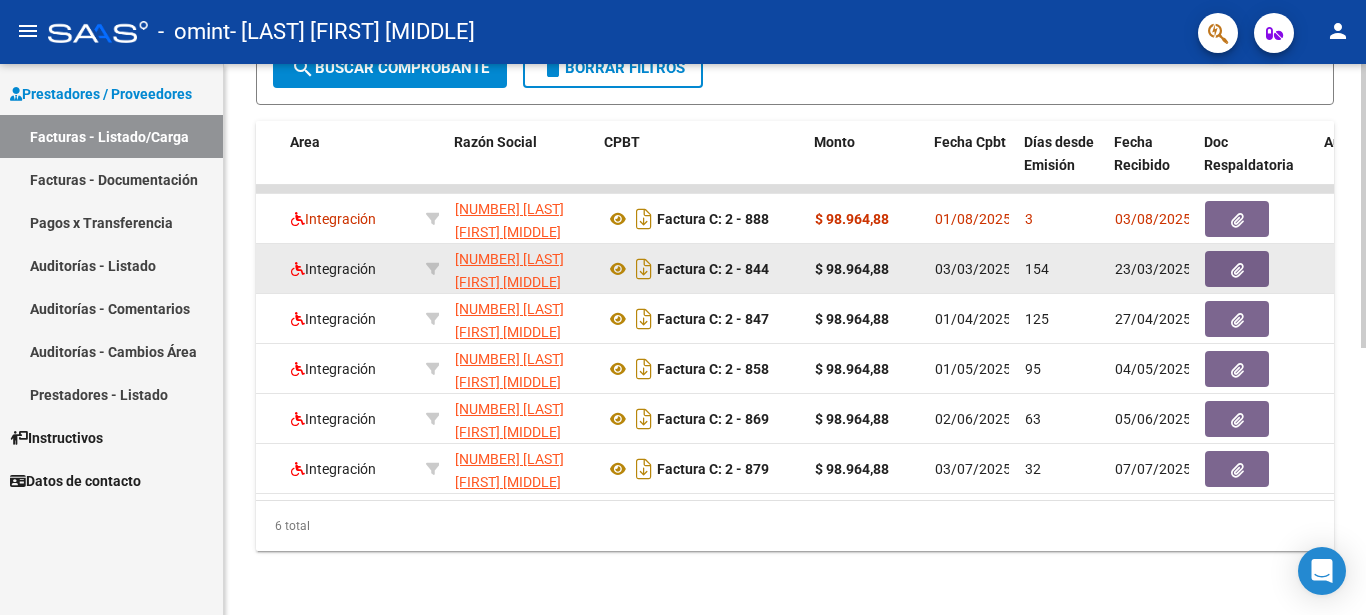 scroll, scrollTop: 0, scrollLeft: 359, axis: horizontal 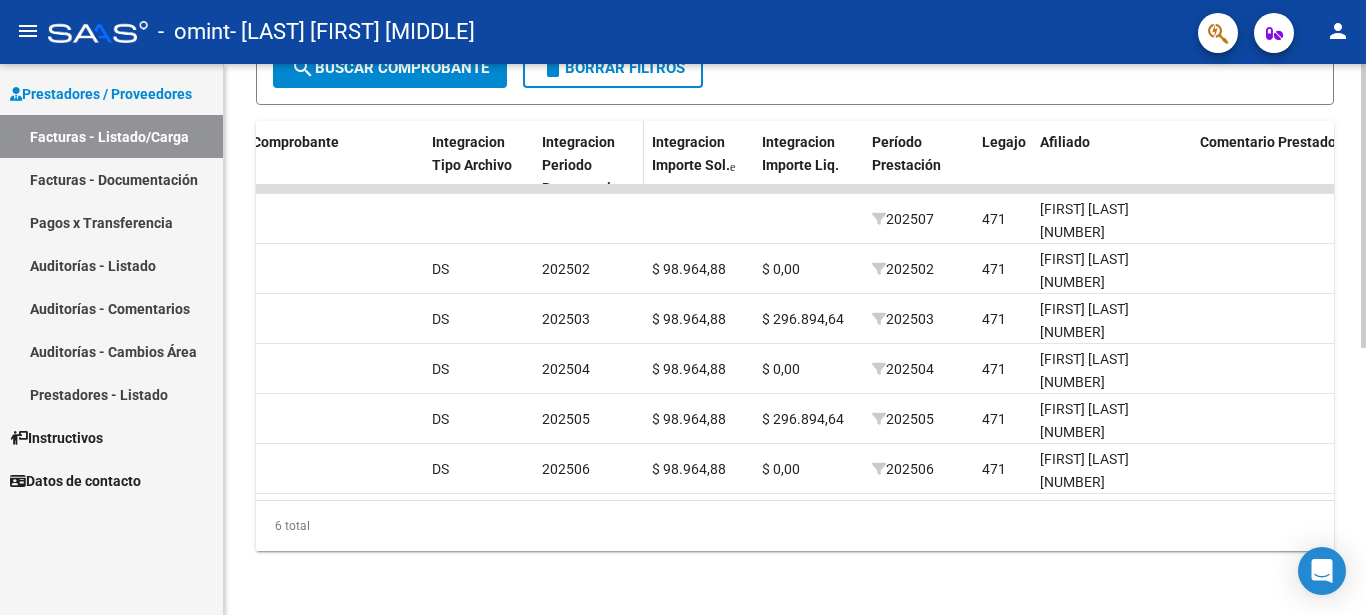 click on "Integracion Periodo Presentacion" 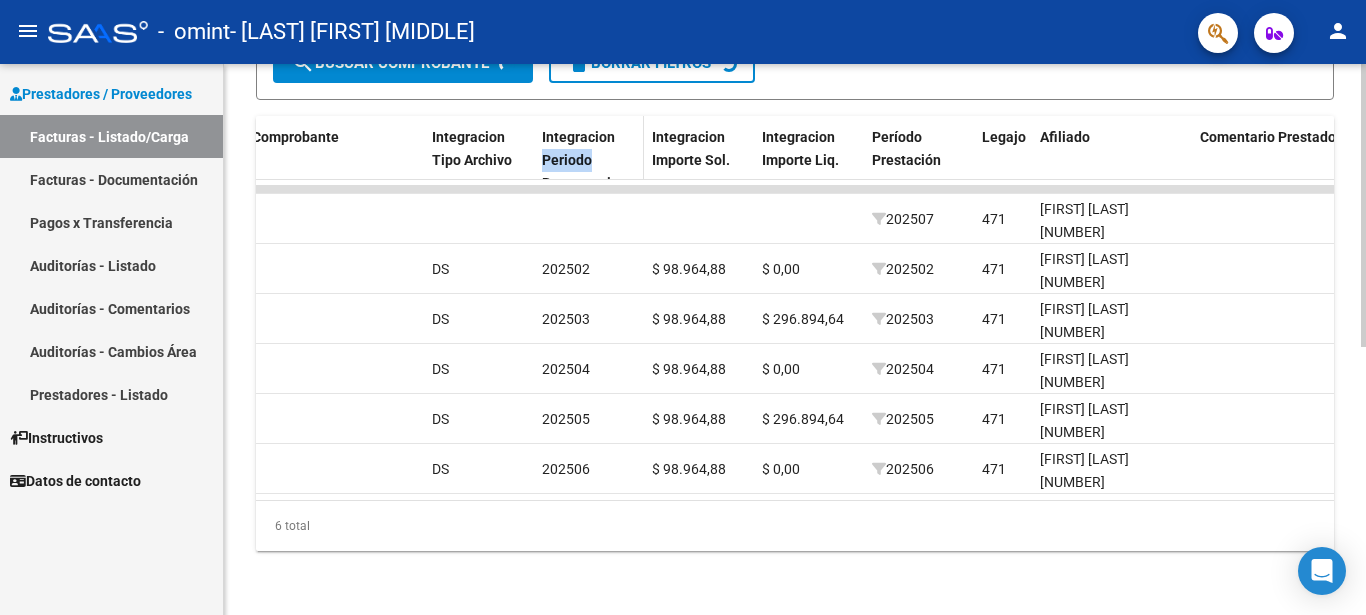 click on "Integracion Periodo Presentacion" 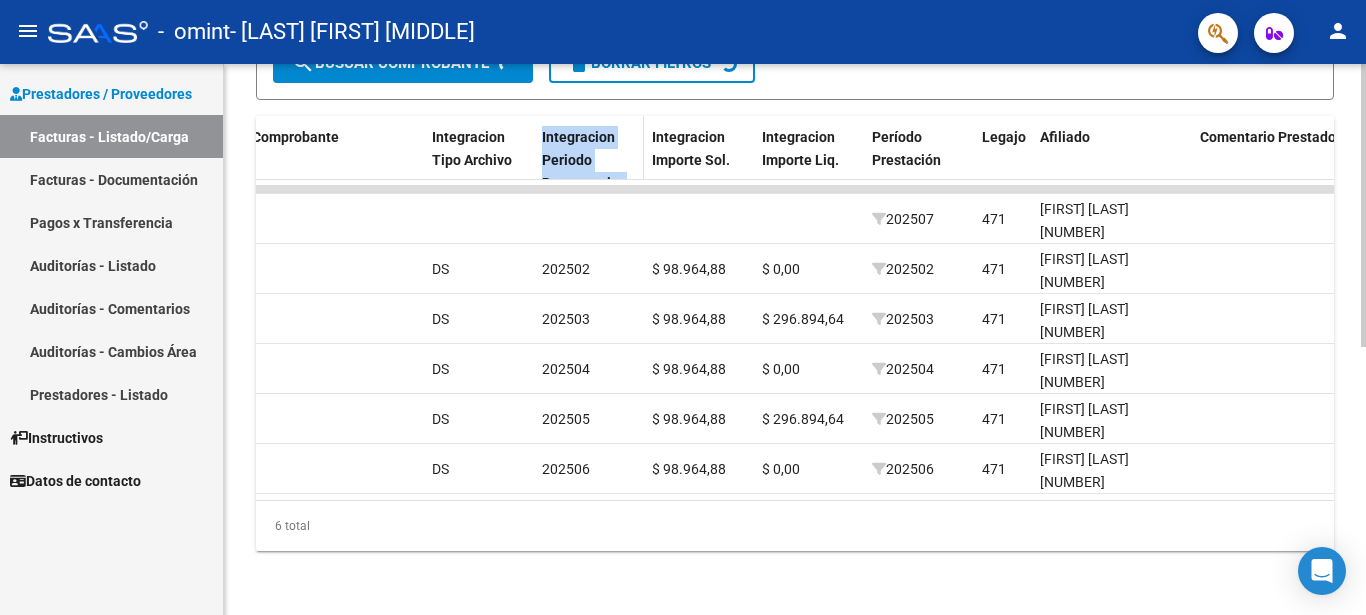 click on "Integracion Periodo Presentacion" 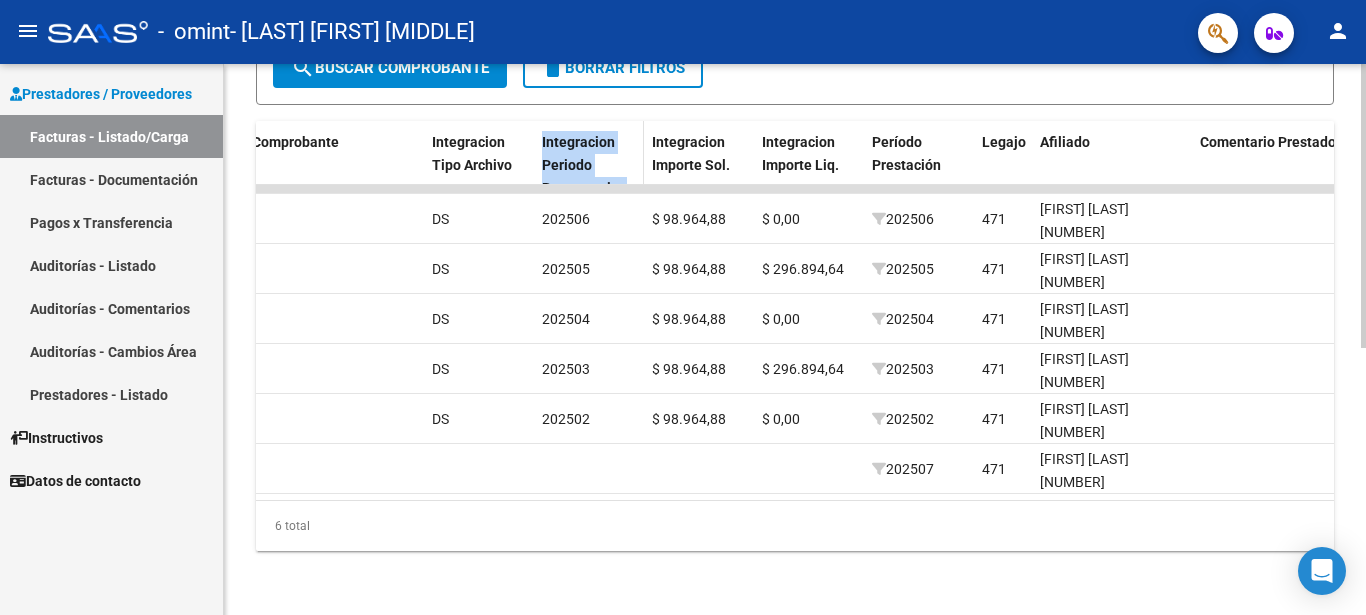 click on "Integracion Periodo Presentacion" 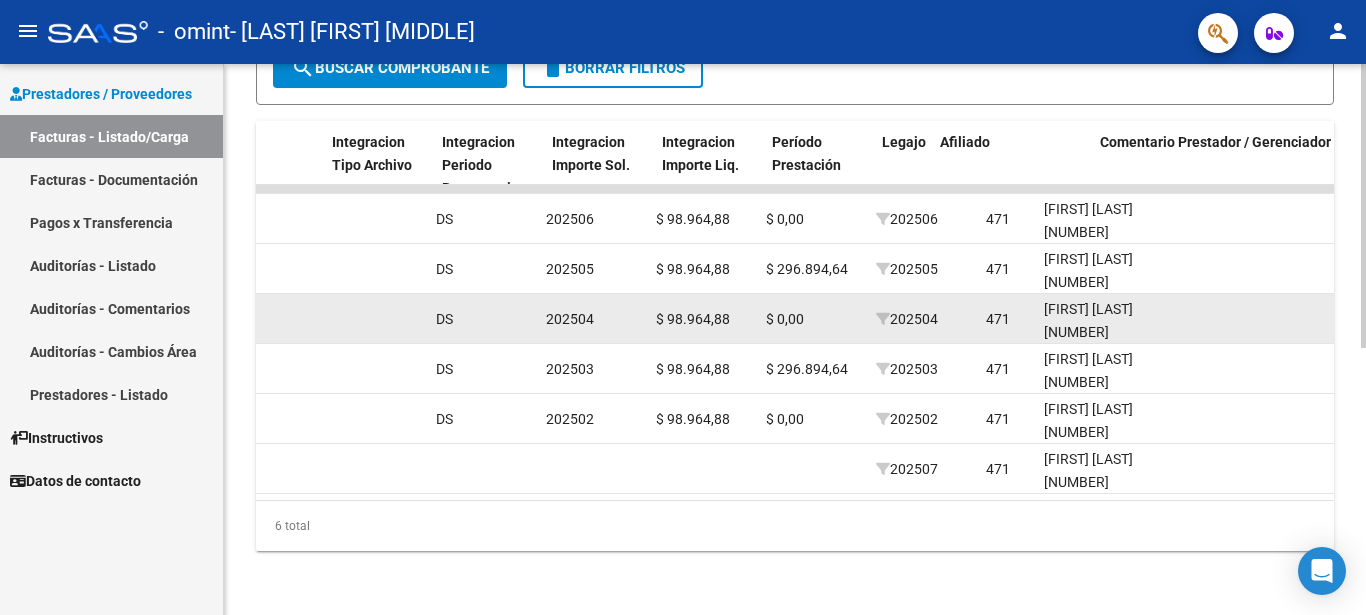 scroll, scrollTop: 0, scrollLeft: 2106, axis: horizontal 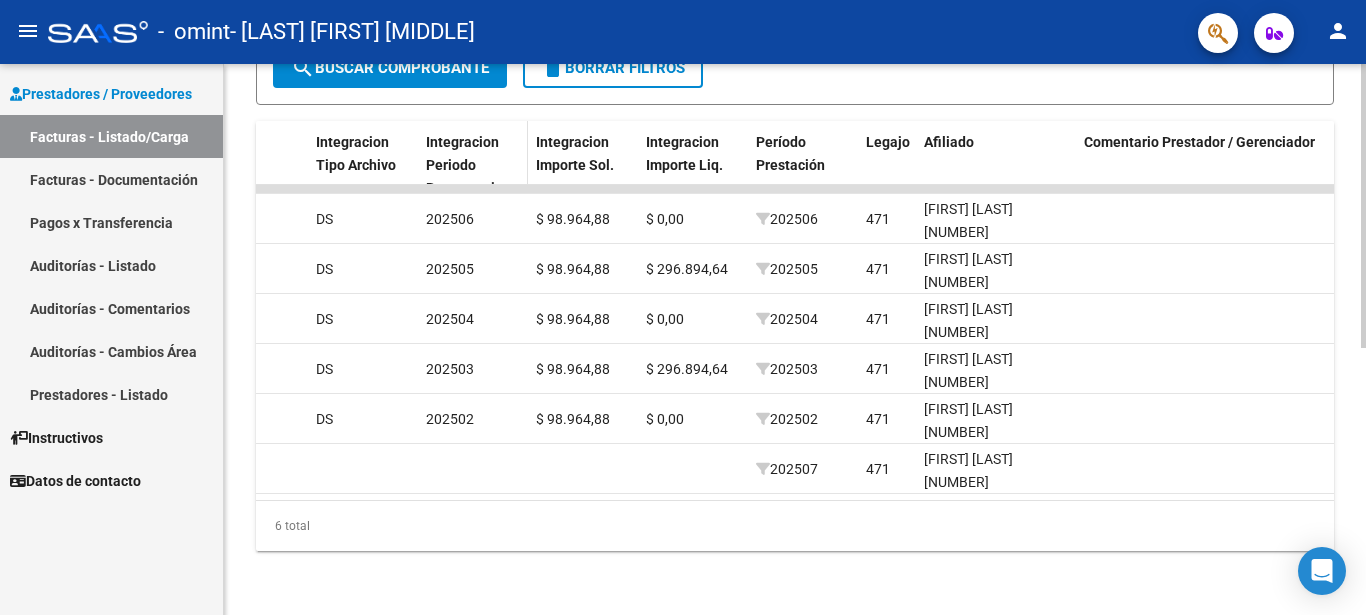 click on "Integracion Periodo Presentacion" 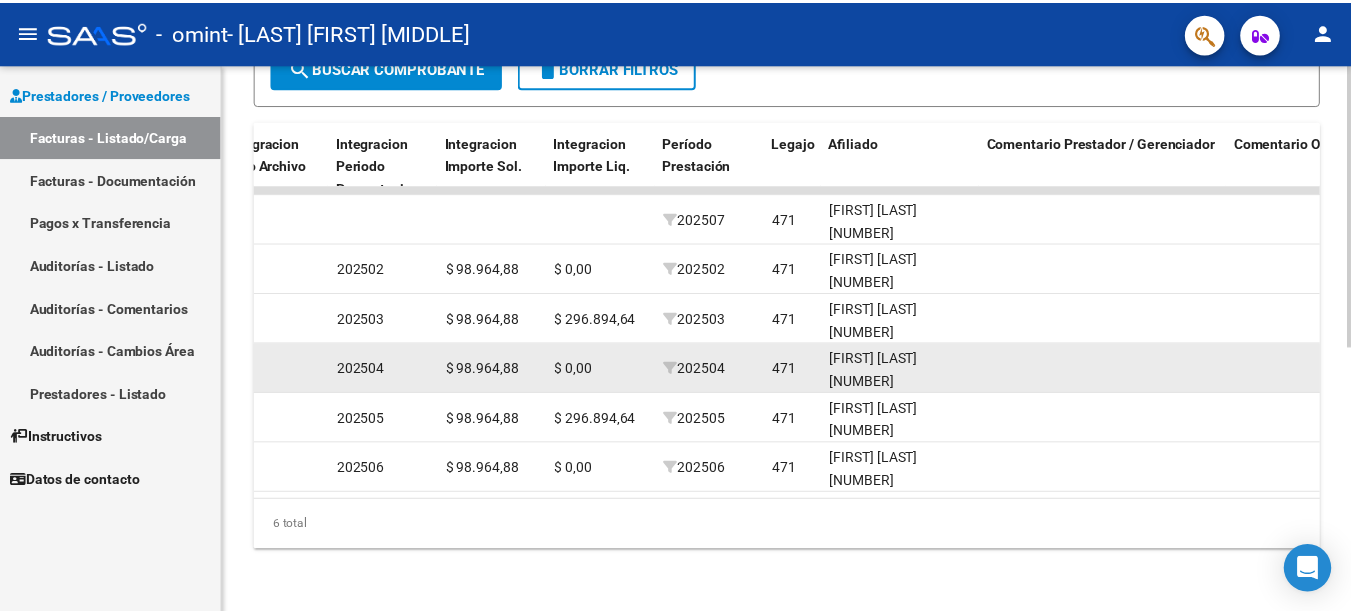 scroll, scrollTop: 0, scrollLeft: 2193, axis: horizontal 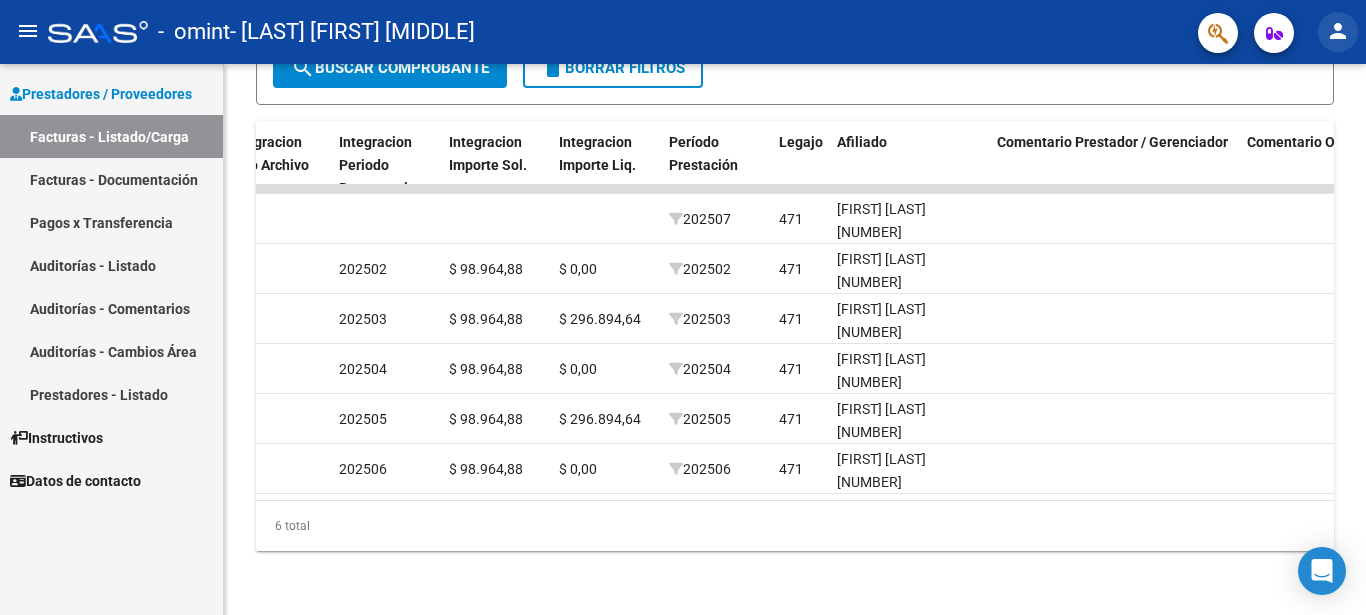 click on "person" 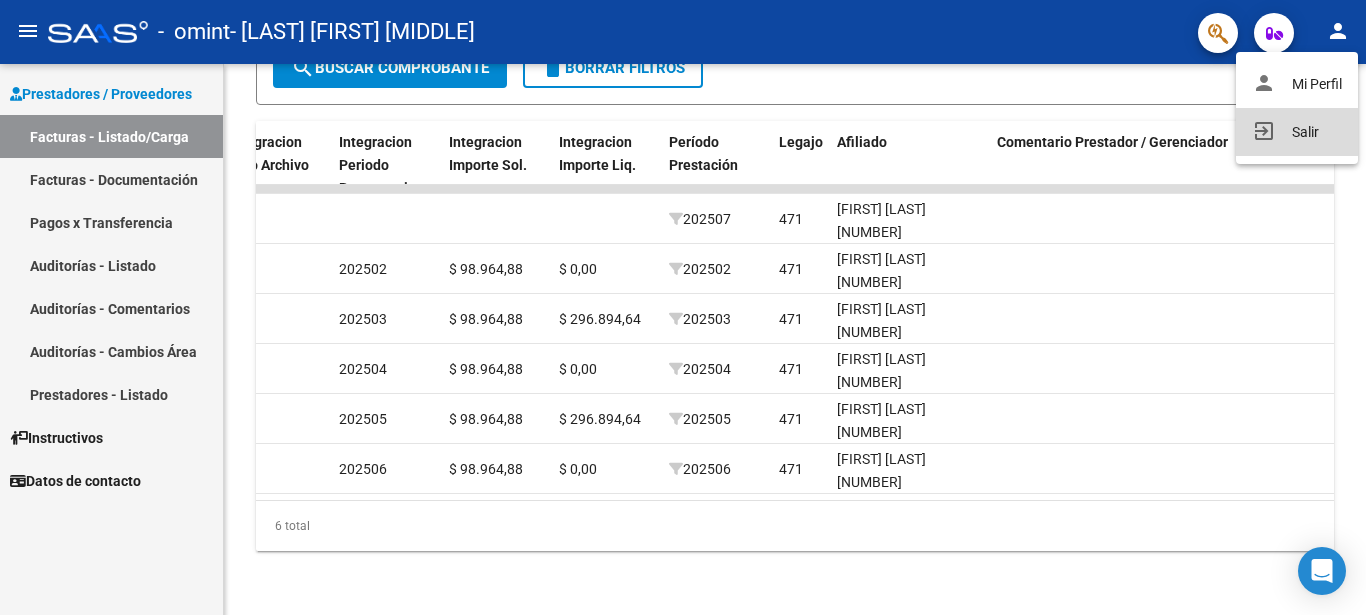 click on "exit_to_app  Salir" at bounding box center (1297, 132) 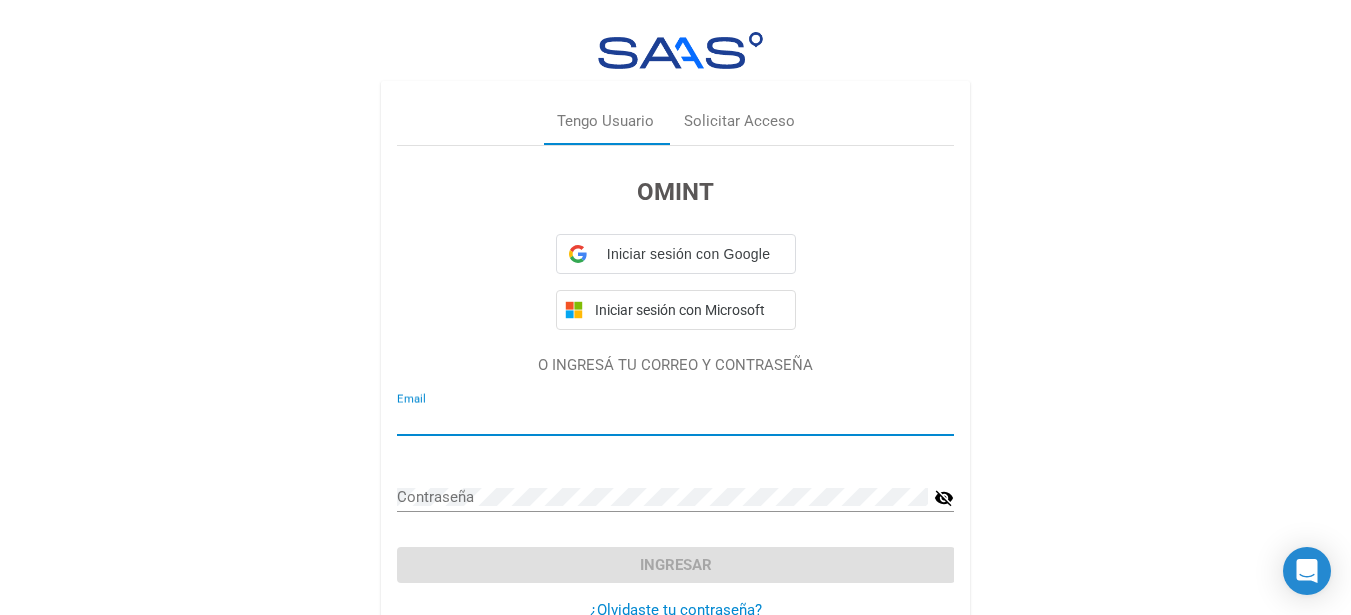 type on "cantarelliromina@gmail.com" 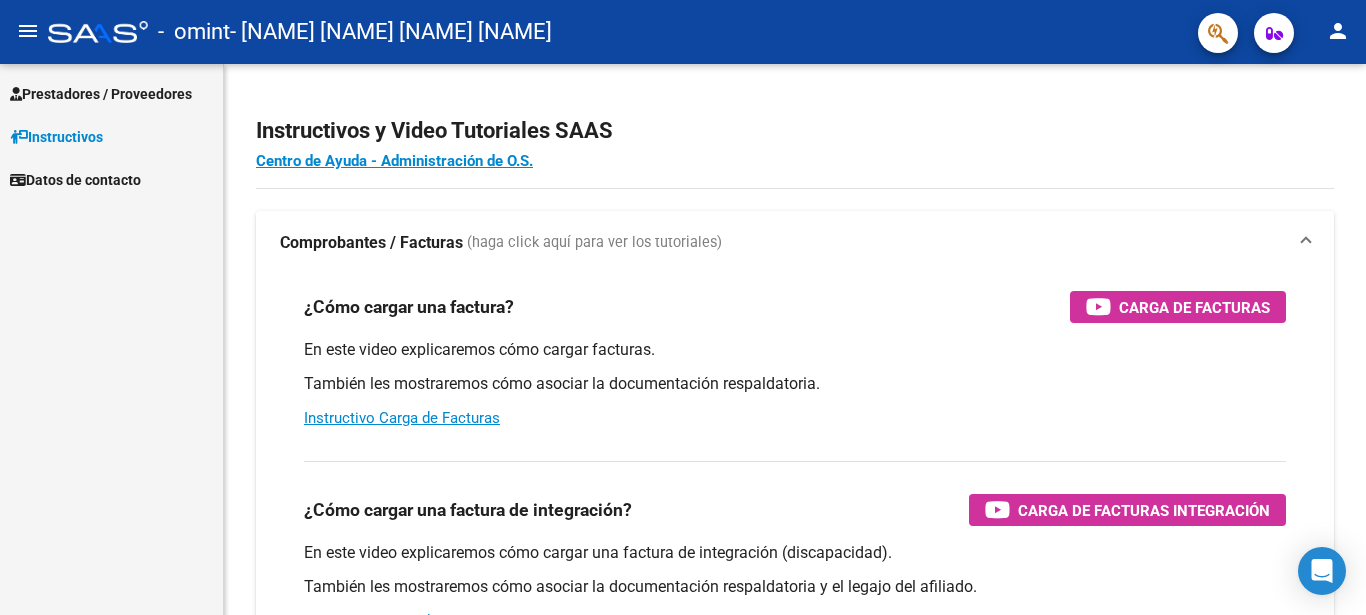 scroll, scrollTop: 0, scrollLeft: 0, axis: both 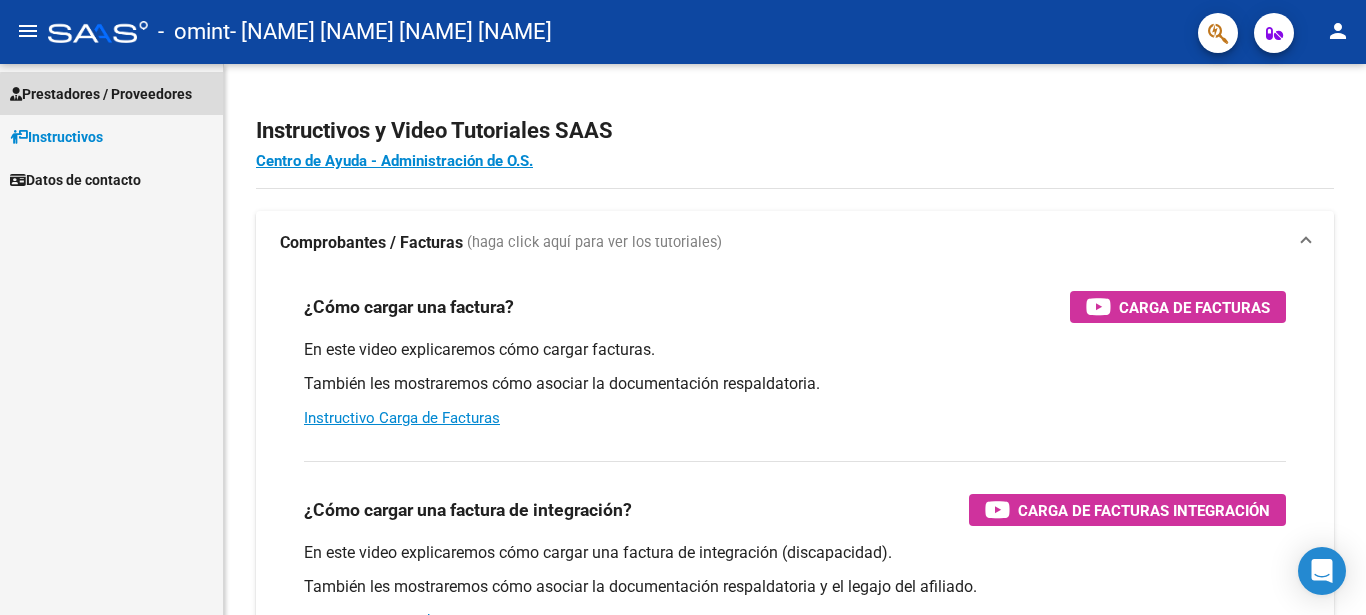 click on "Prestadores / Proveedores" at bounding box center [101, 94] 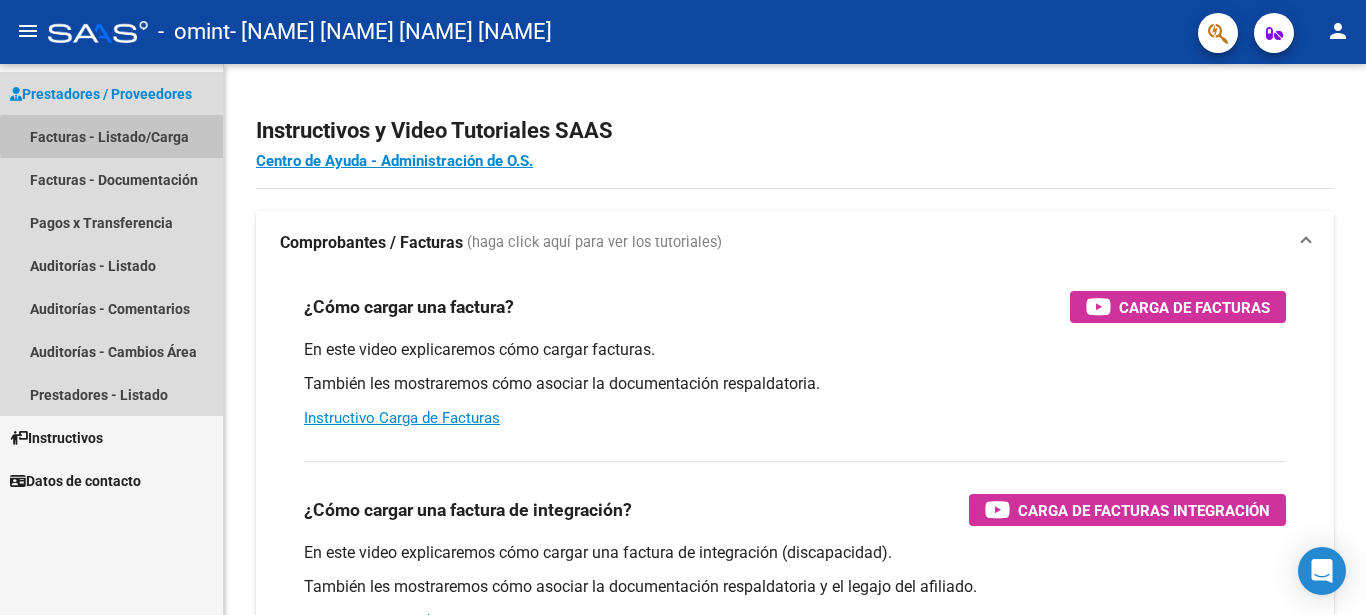click on "Facturas - Listado/Carga" at bounding box center (111, 136) 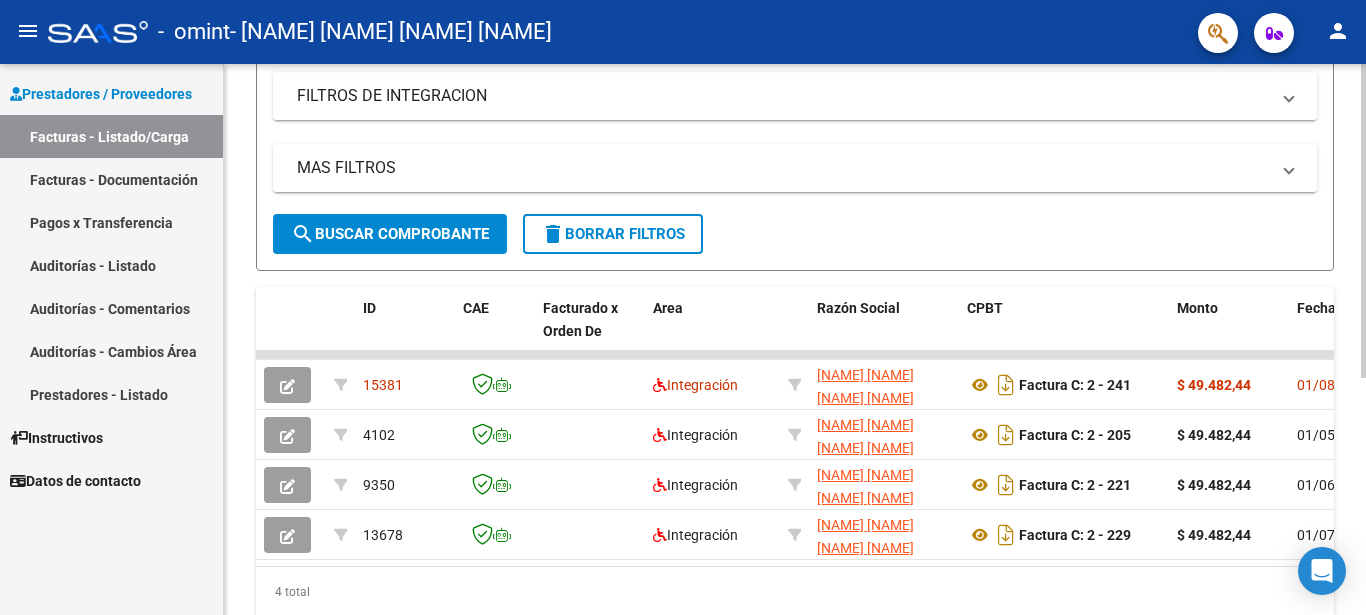 scroll, scrollTop: 417, scrollLeft: 0, axis: vertical 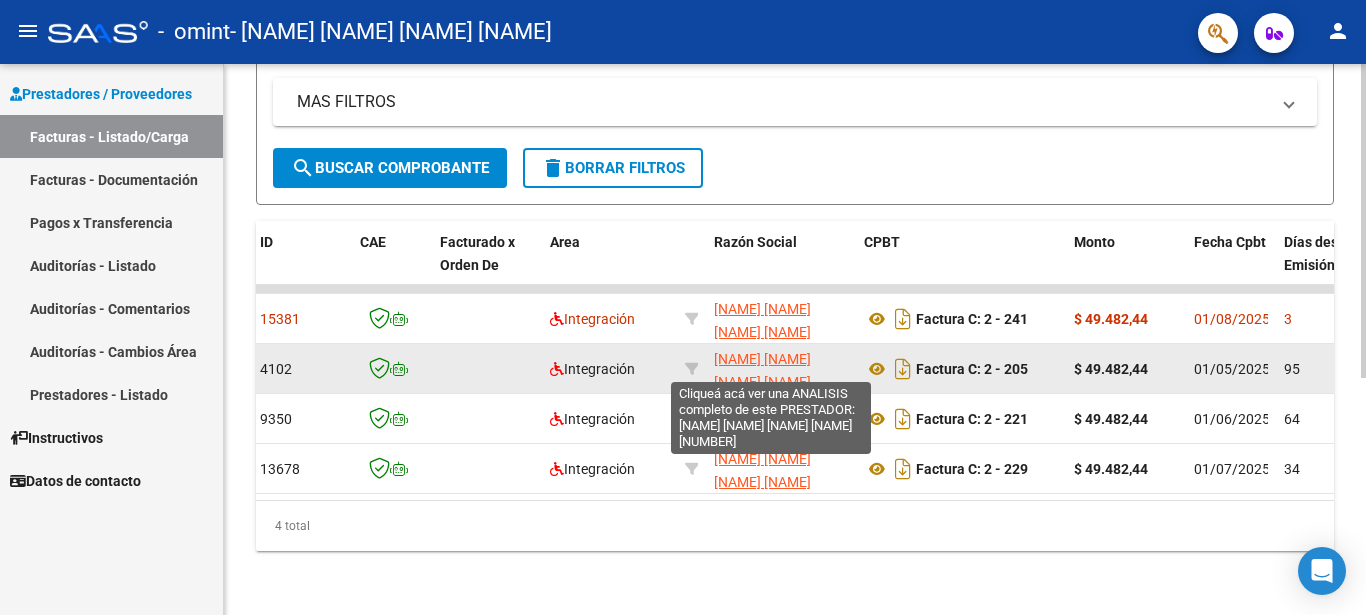 click on "[LAST] [LAST] [FIRST] [MIDDLE]" 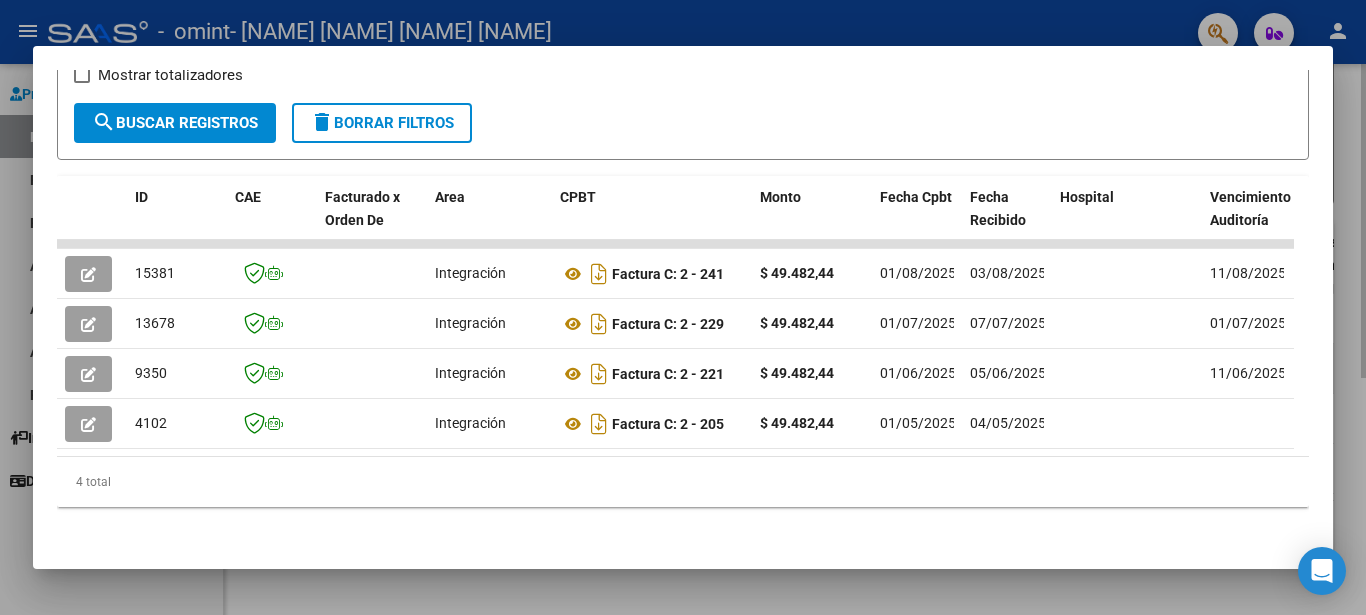 scroll, scrollTop: 394, scrollLeft: 0, axis: vertical 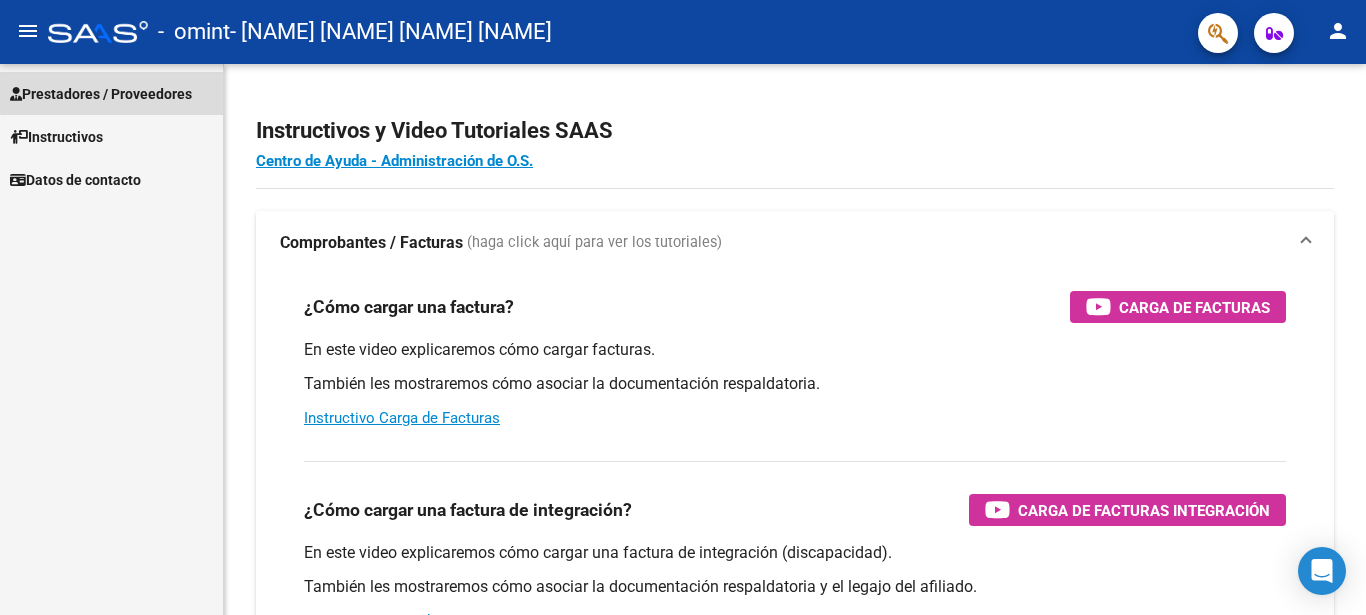 click on "Prestadores / Proveedores" at bounding box center (101, 94) 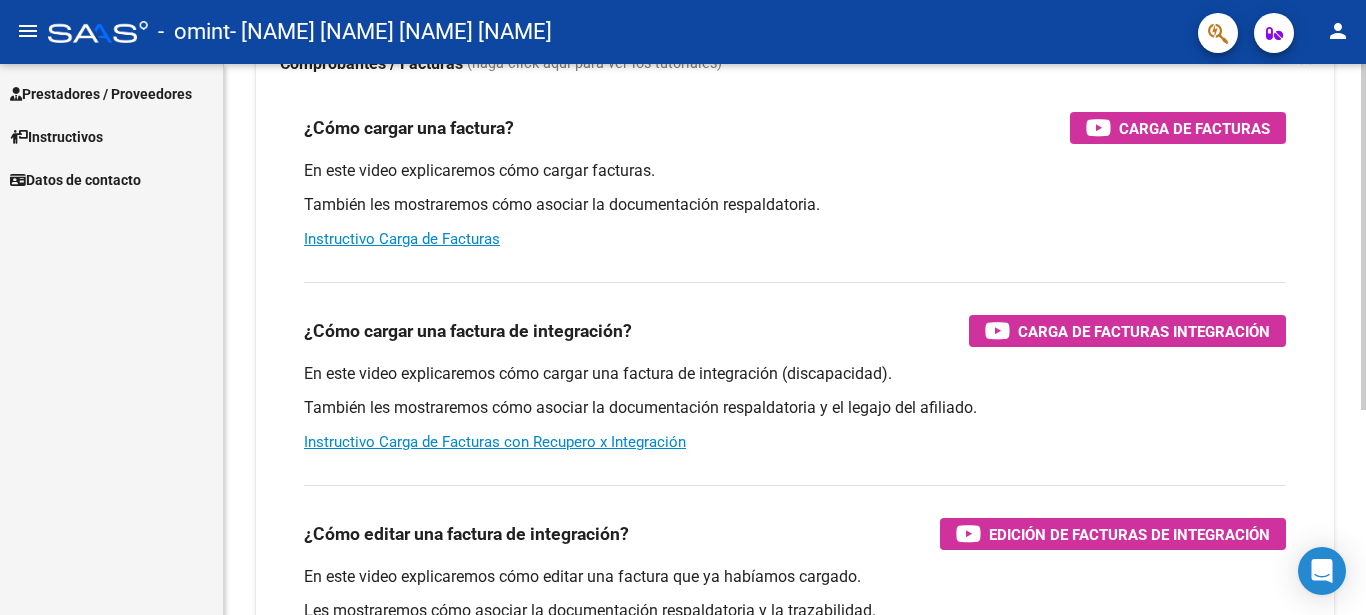 scroll, scrollTop: 326, scrollLeft: 0, axis: vertical 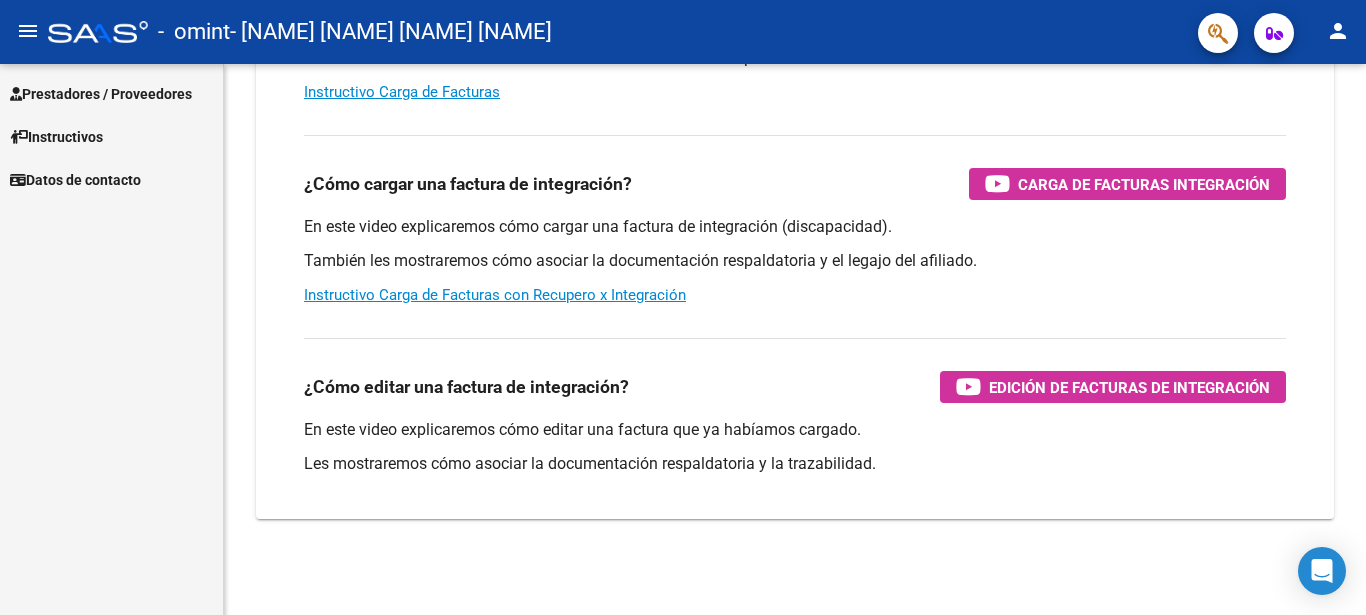 click on "Prestadores / Proveedores" at bounding box center (101, 94) 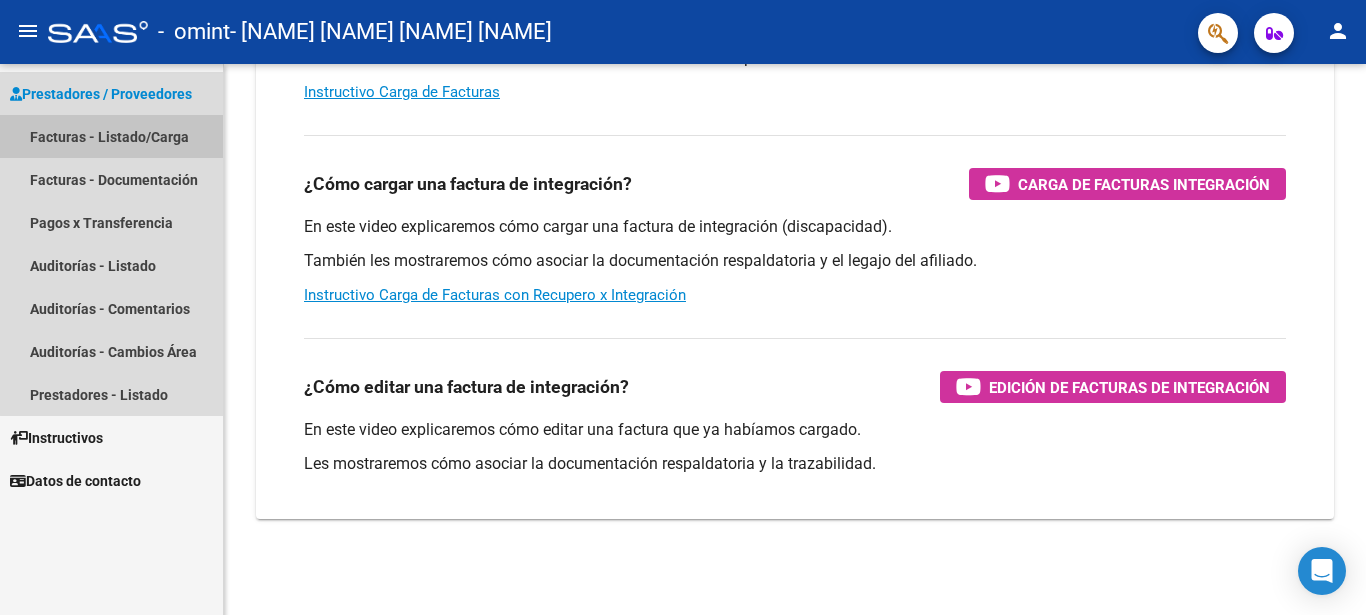 click on "Facturas - Listado/Carga" at bounding box center (111, 136) 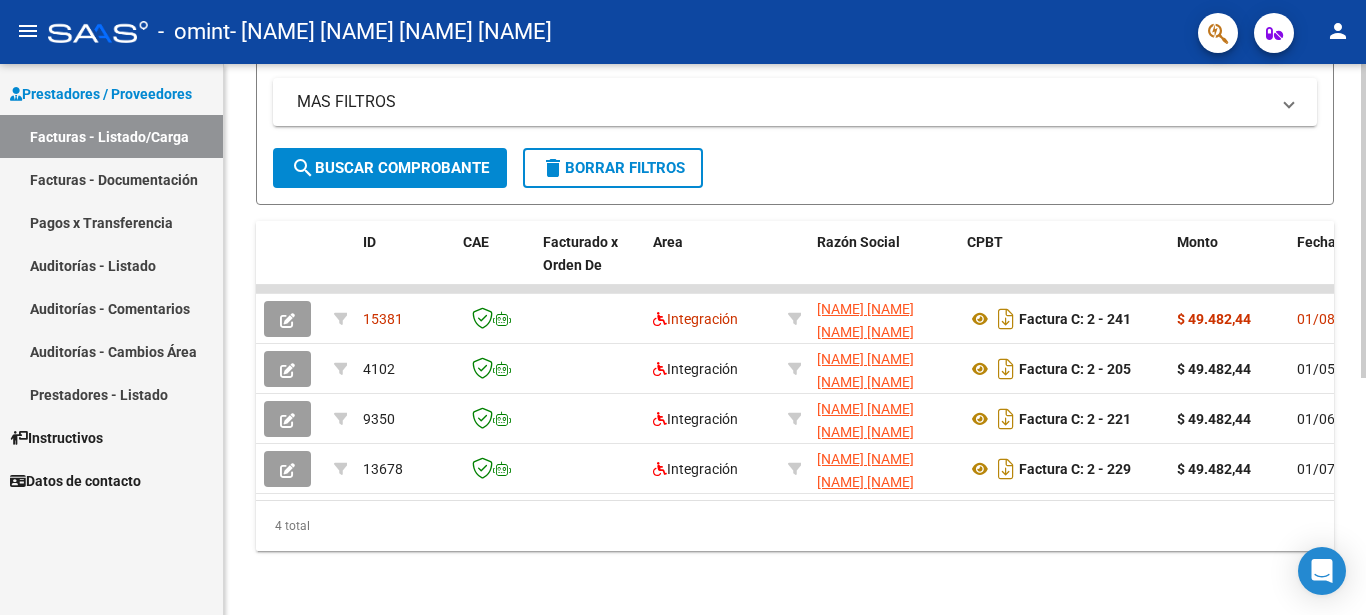 scroll, scrollTop: 405, scrollLeft: 0, axis: vertical 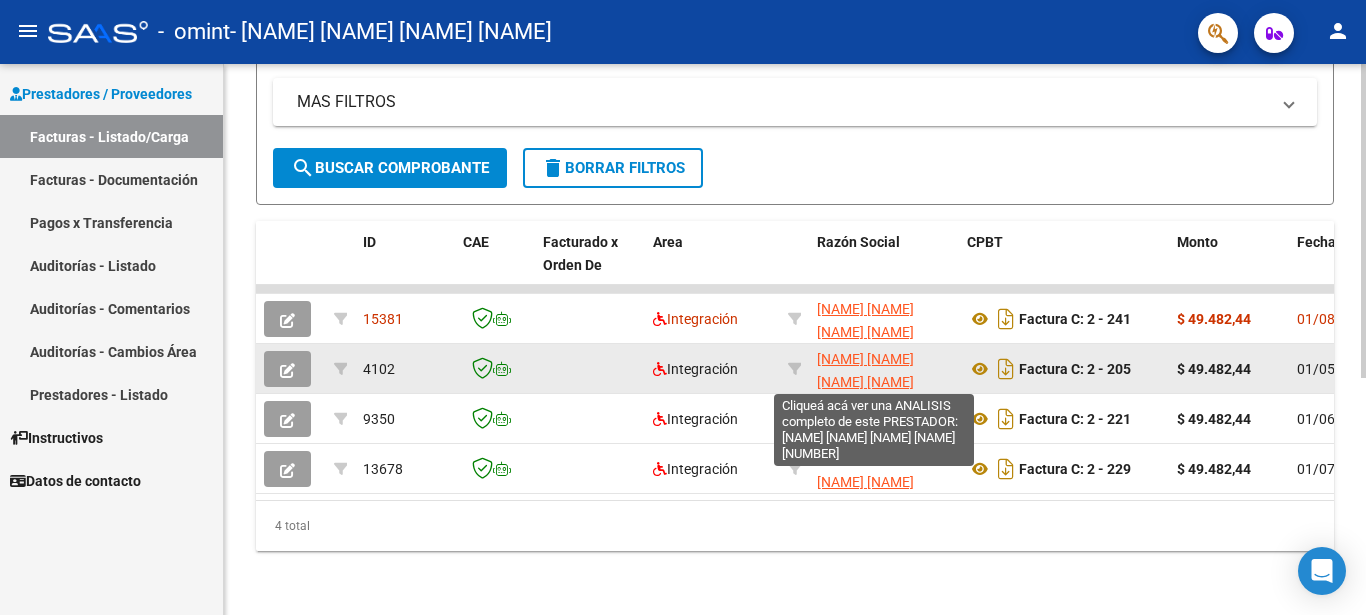 click on "[LAST] [LAST] [FIRST] [MIDDLE]" 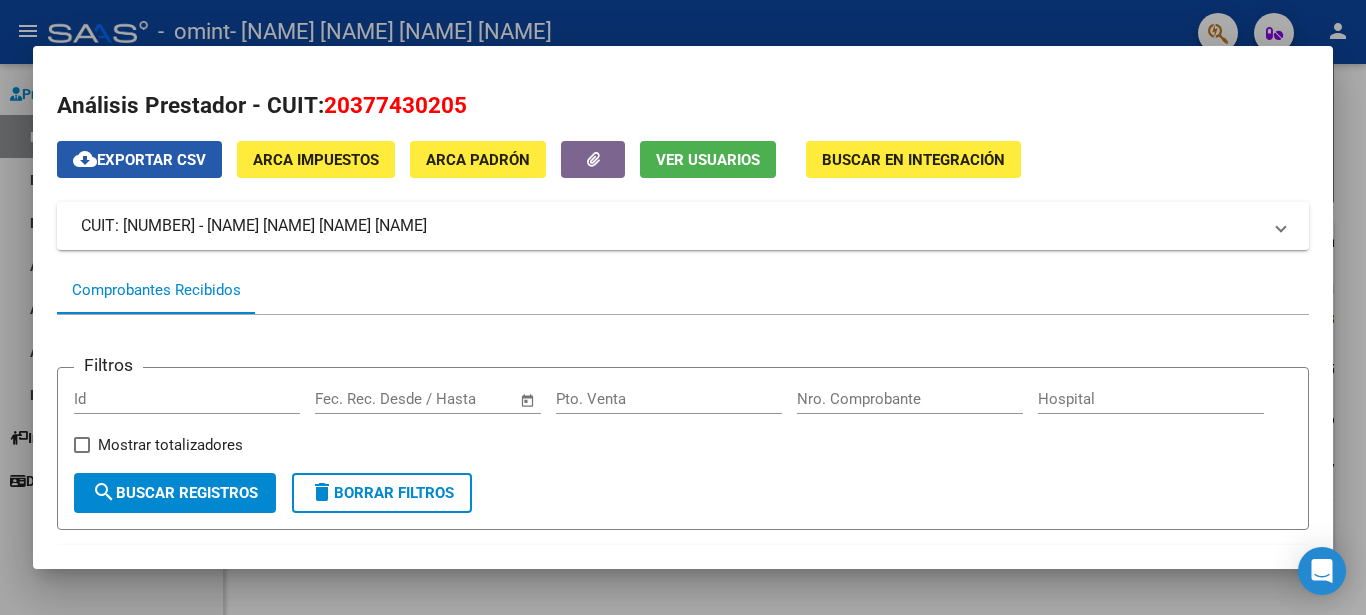 click on "cloud_download  Exportar CSV" at bounding box center [139, 160] 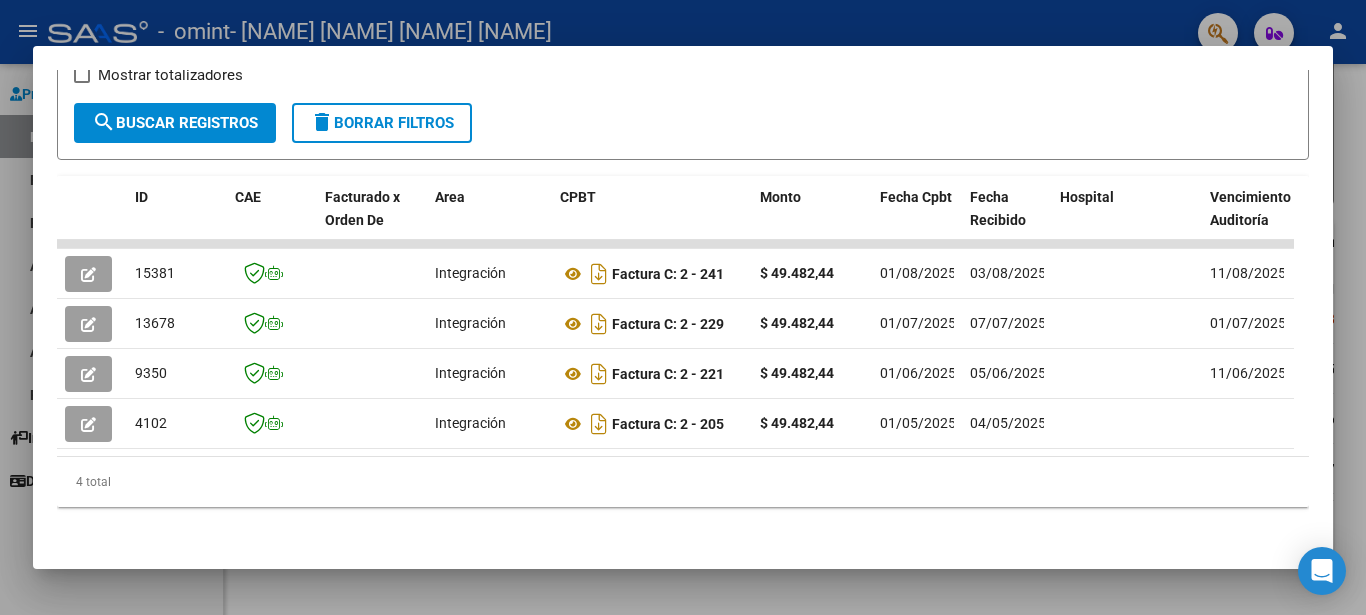 scroll, scrollTop: 394, scrollLeft: 0, axis: vertical 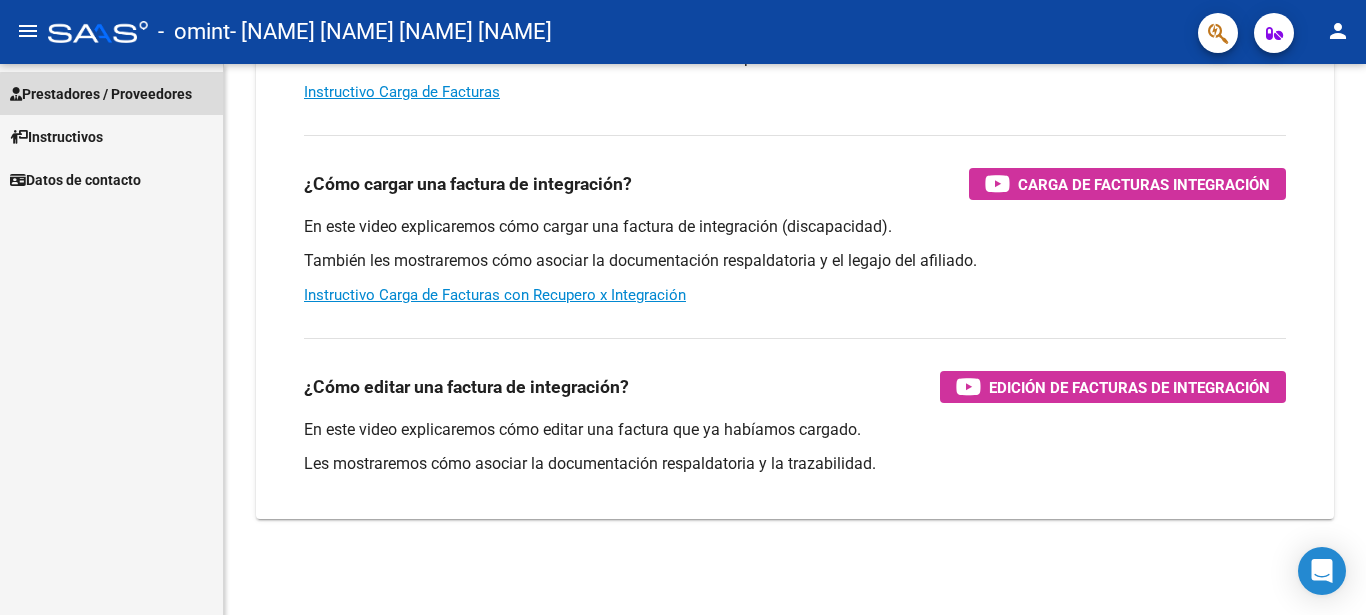 click on "Prestadores / Proveedores" at bounding box center (101, 94) 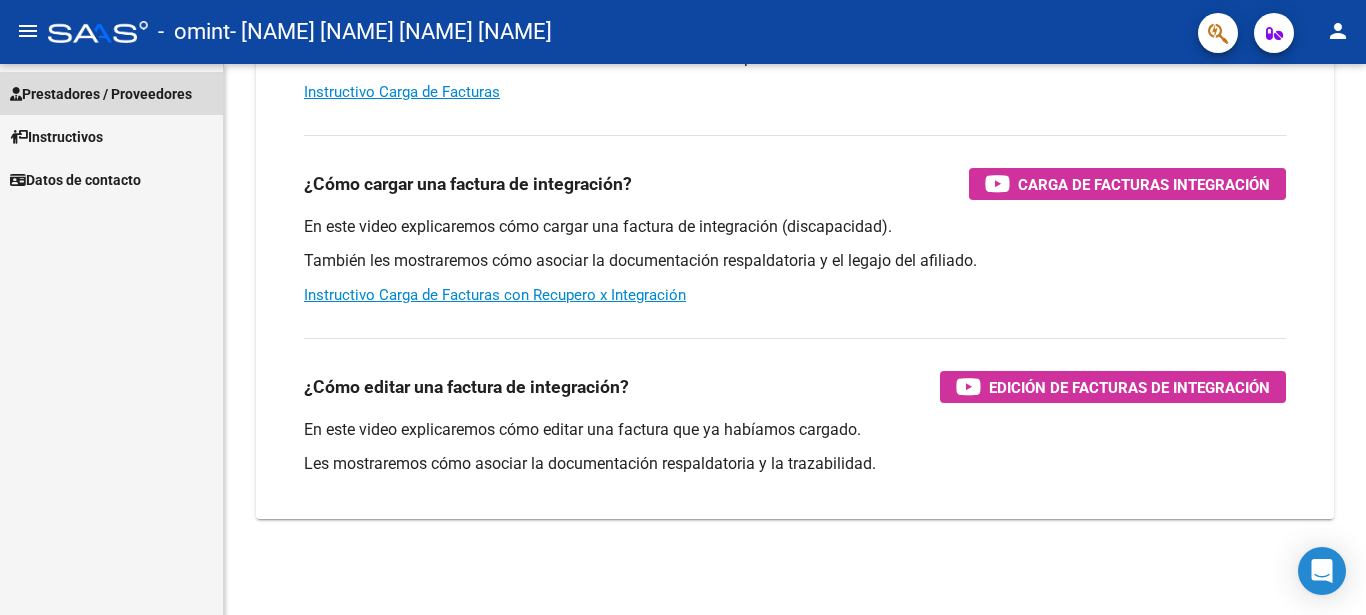 click on "Prestadores / Proveedores" at bounding box center (101, 94) 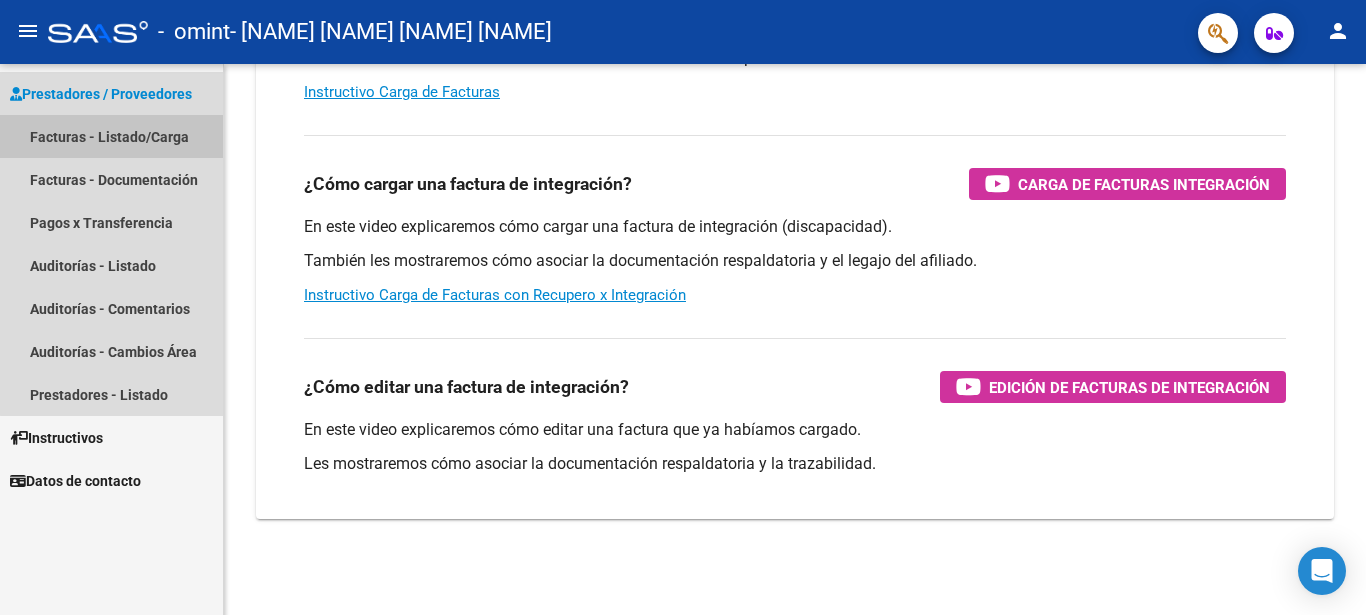 click on "Facturas - Listado/Carga" at bounding box center (111, 136) 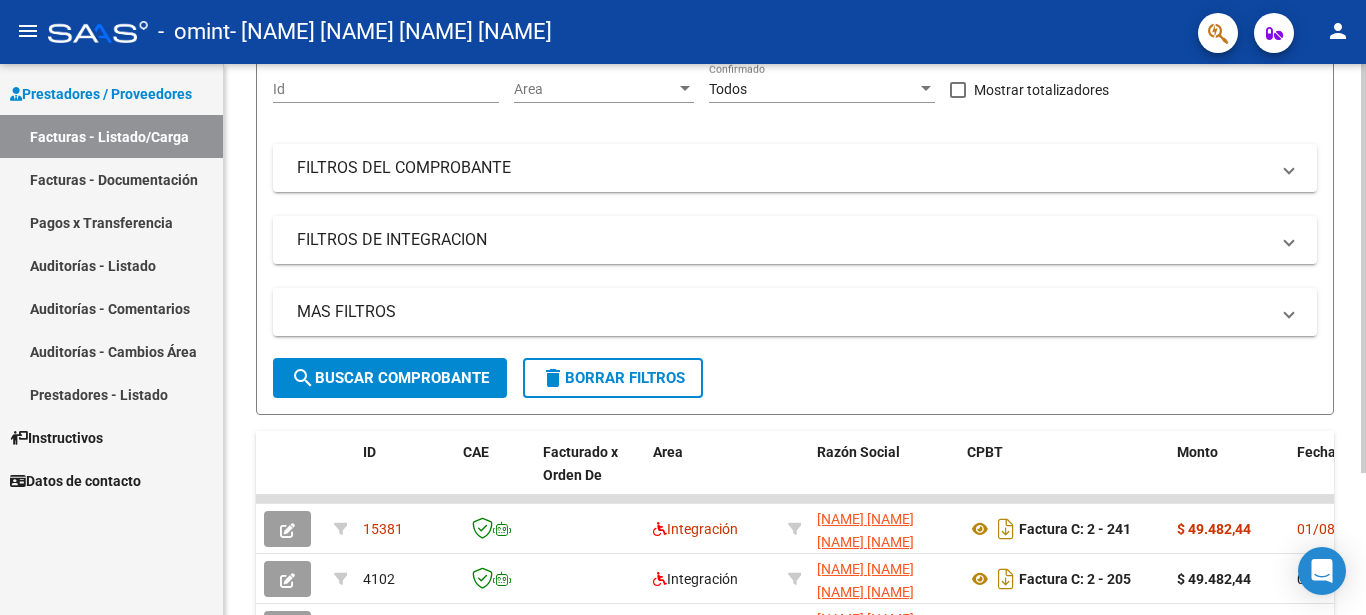scroll, scrollTop: 405, scrollLeft: 0, axis: vertical 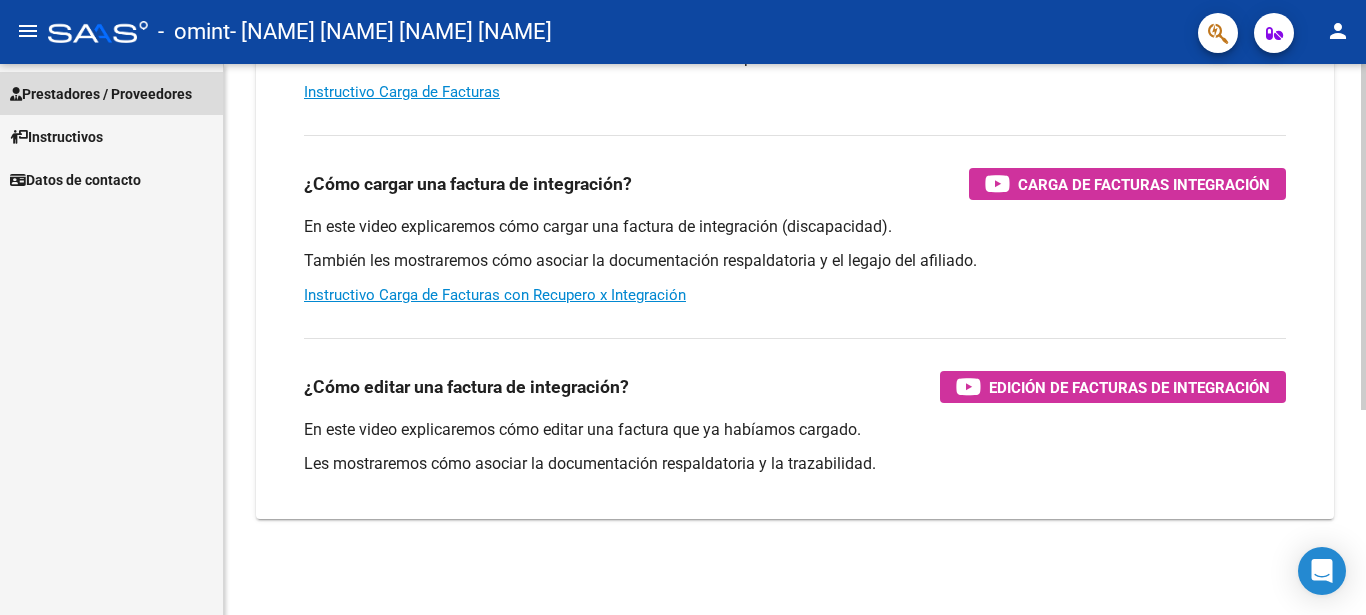 click on "Prestadores / Proveedores" at bounding box center (101, 94) 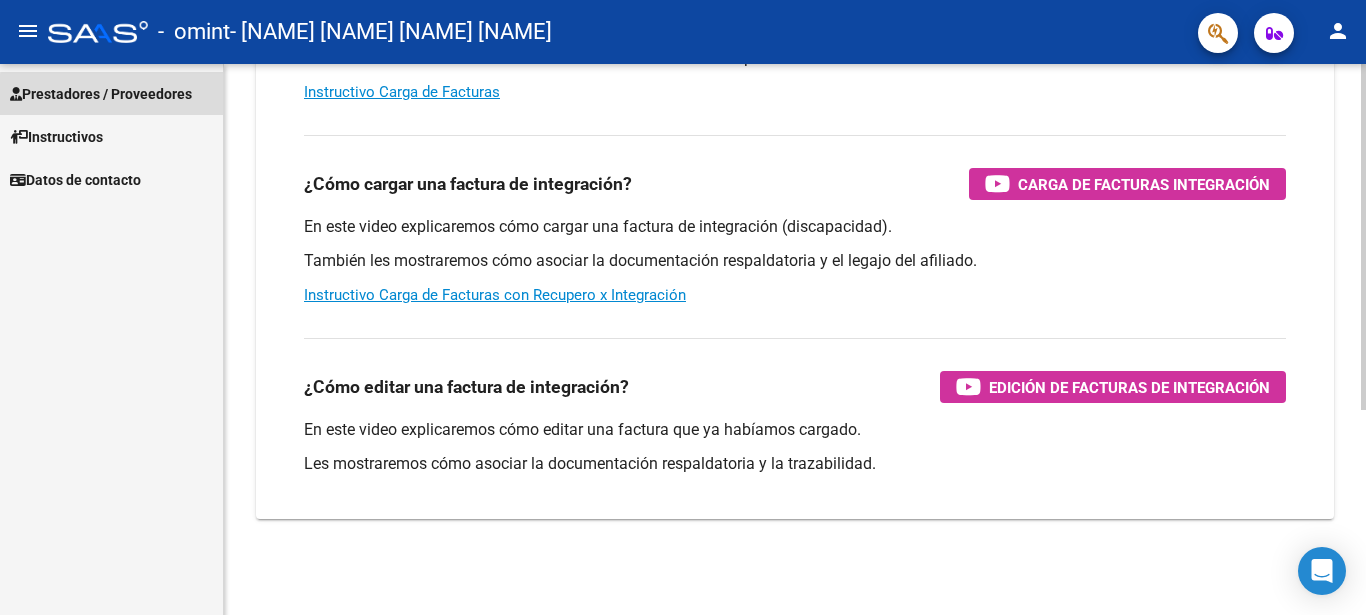 click on "Prestadores / Proveedores" at bounding box center [101, 94] 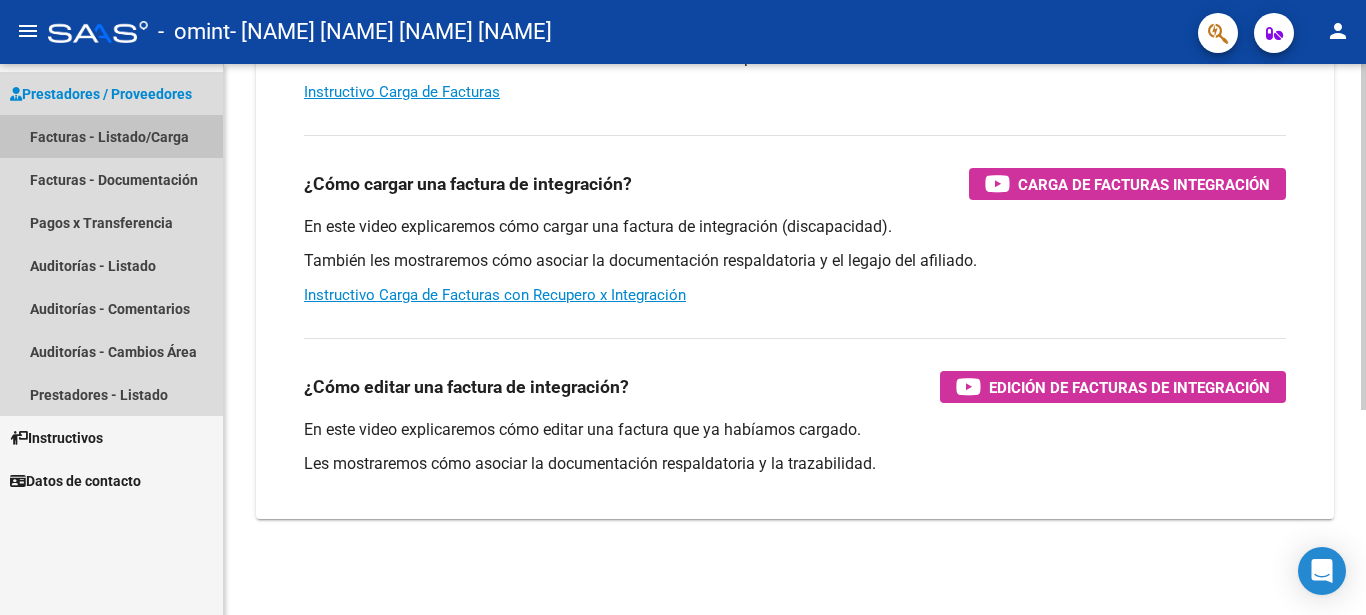 click on "Facturas - Listado/Carga" at bounding box center [111, 136] 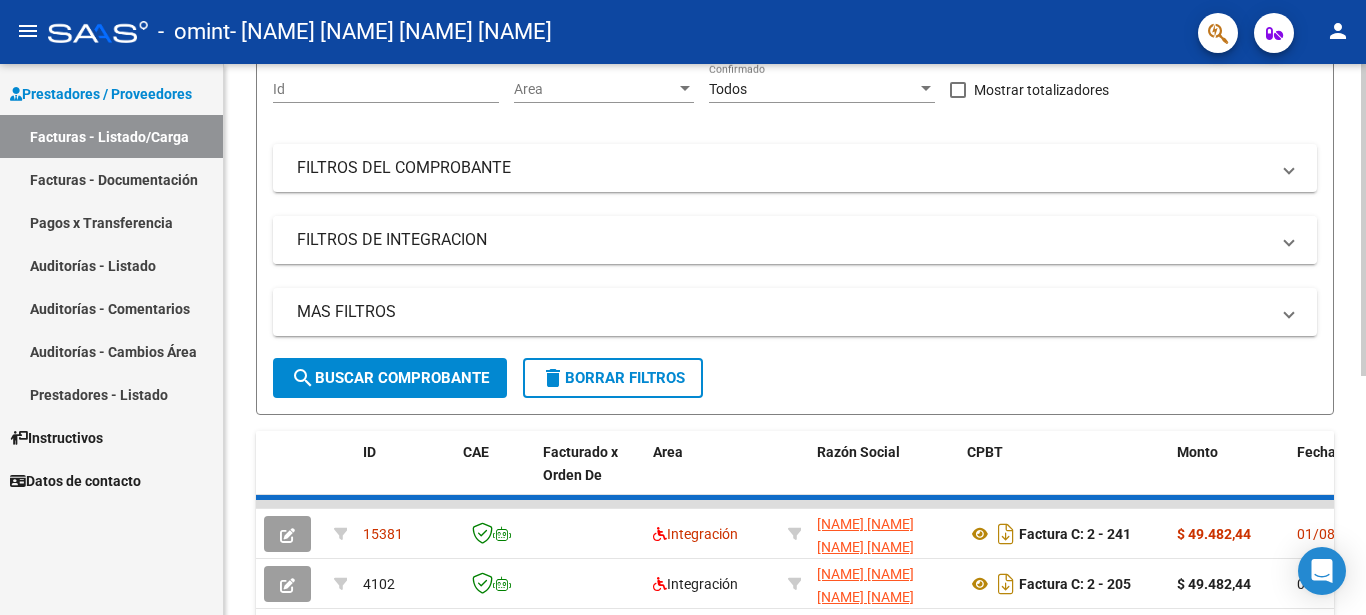 scroll, scrollTop: 417, scrollLeft: 0, axis: vertical 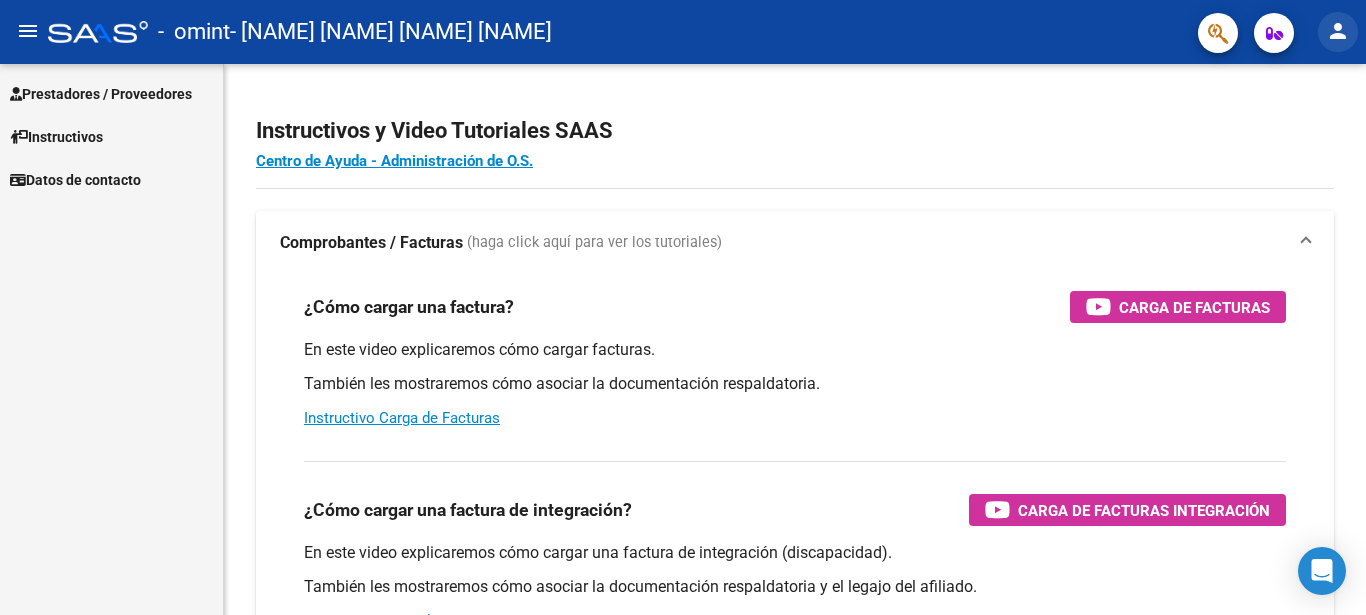 click on "person" 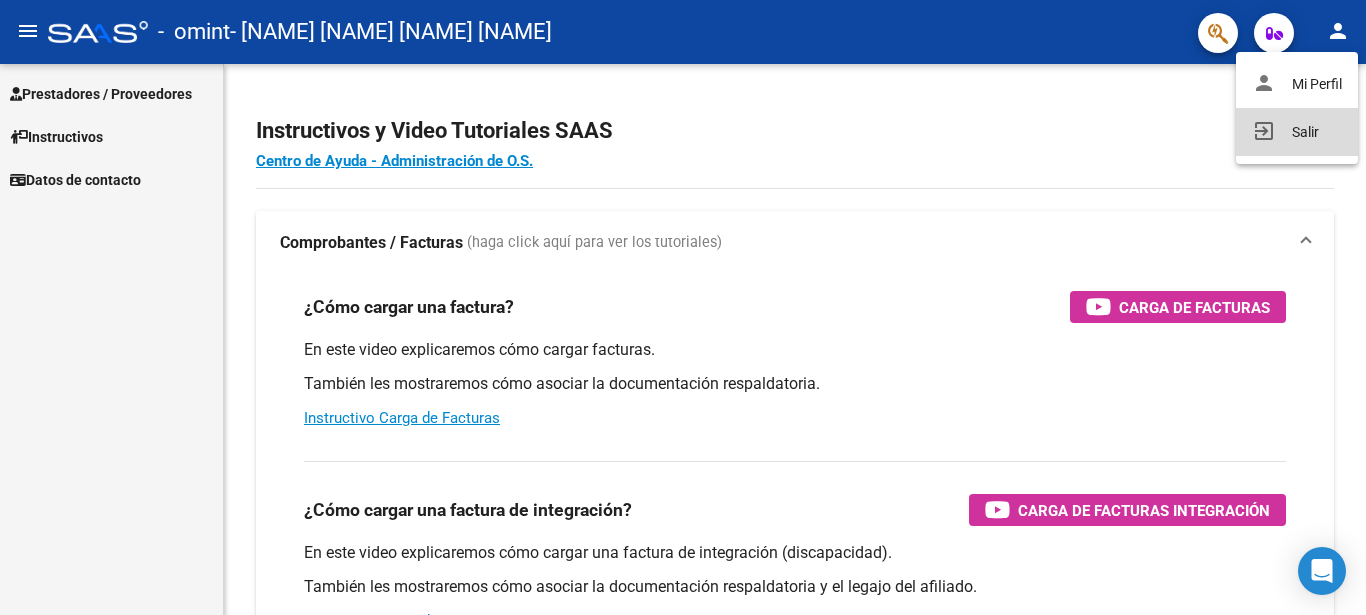 click on "exit_to_app  Salir" at bounding box center [1297, 132] 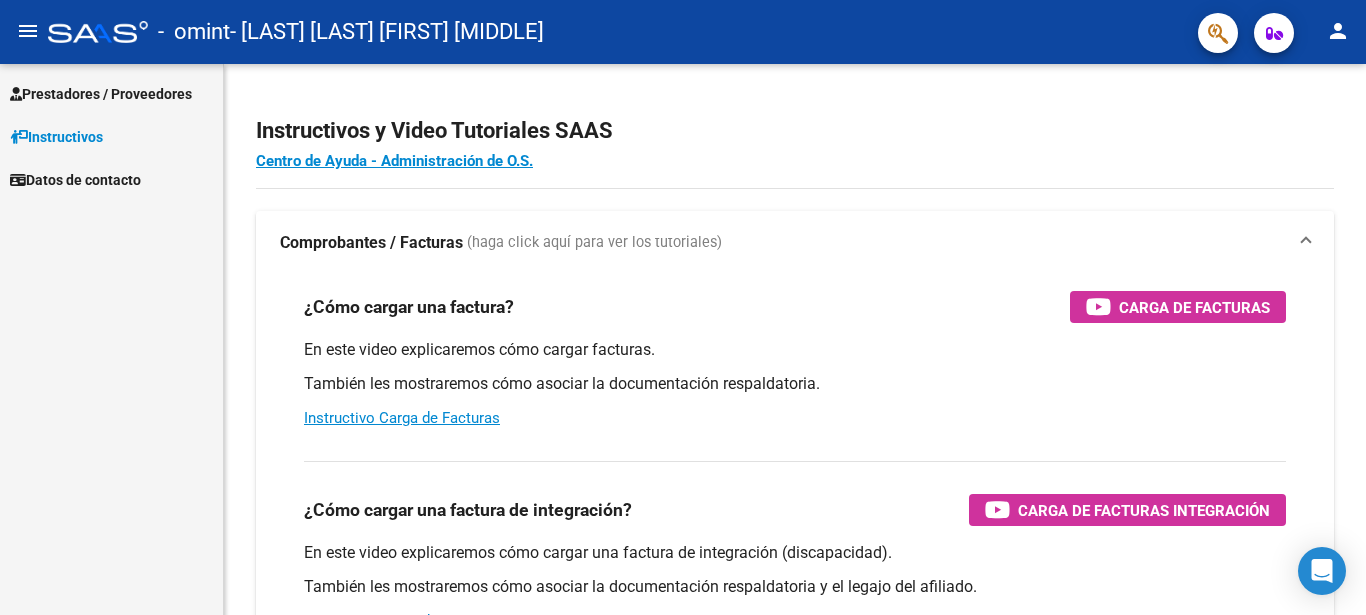 scroll, scrollTop: 0, scrollLeft: 0, axis: both 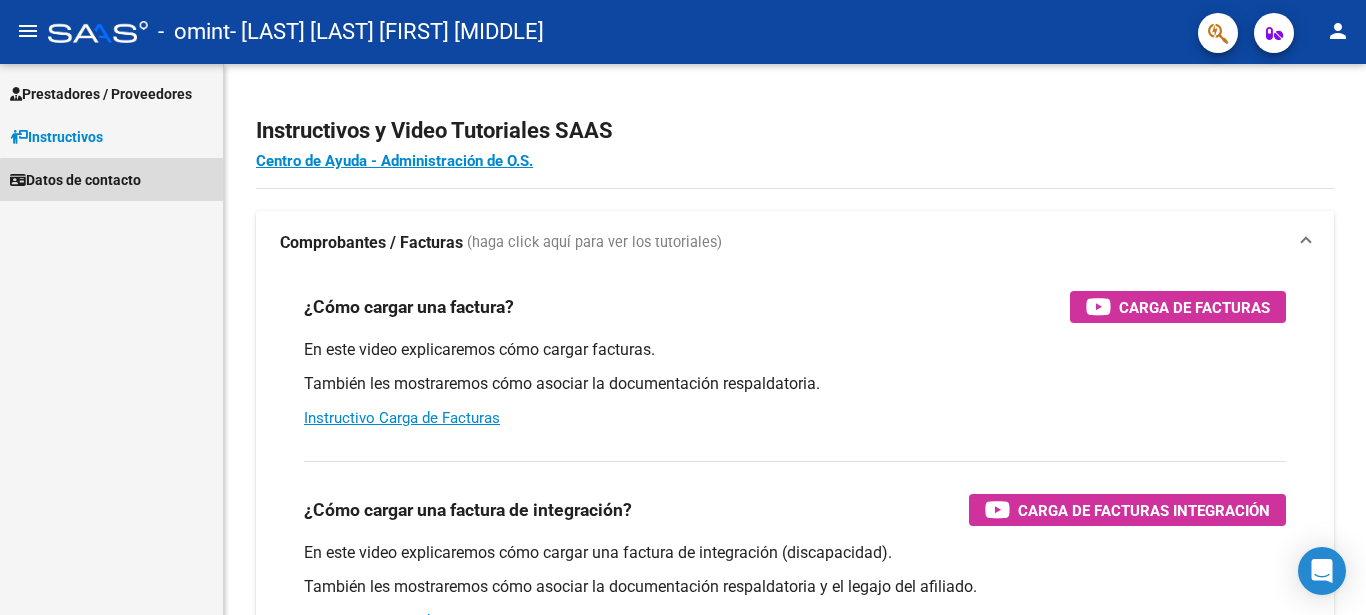 click on "Datos de contacto" at bounding box center [75, 180] 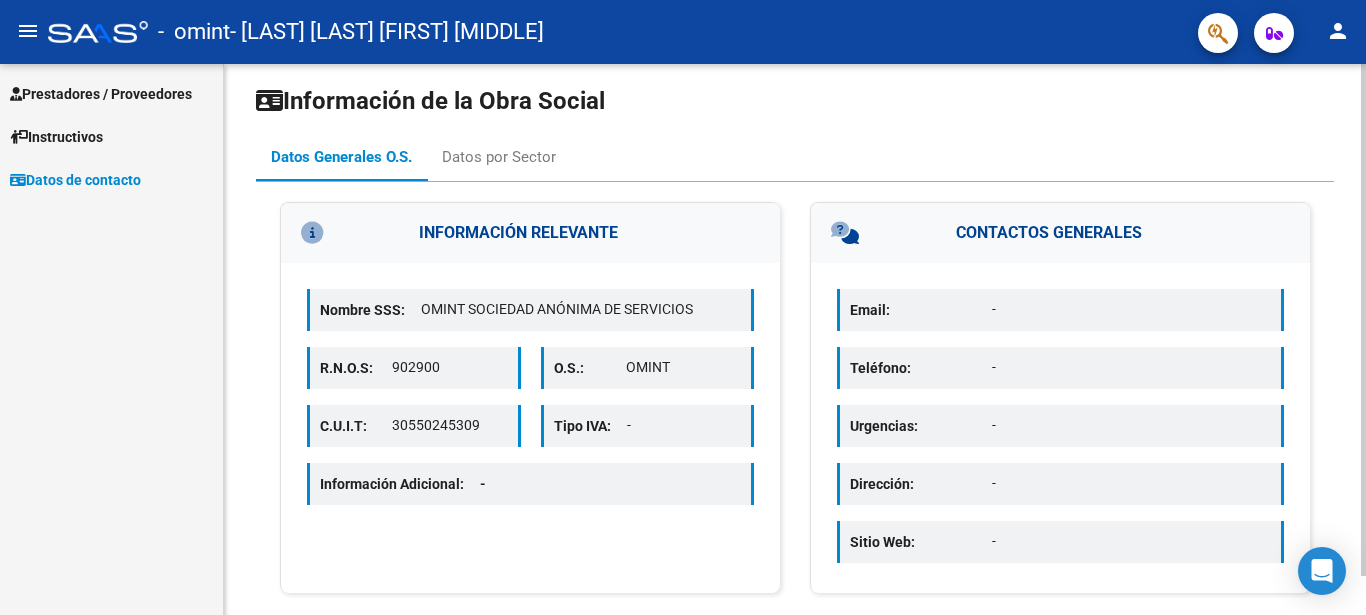 scroll, scrollTop: 5, scrollLeft: 0, axis: vertical 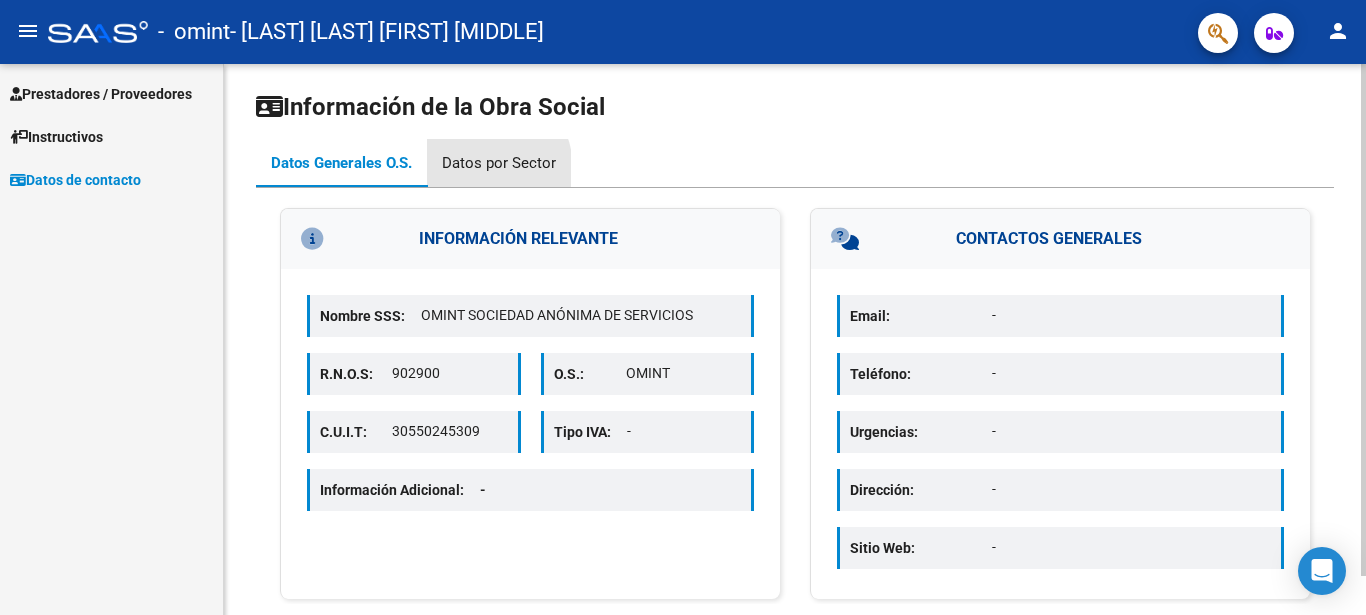 click on "Datos por Sector" at bounding box center [499, 163] 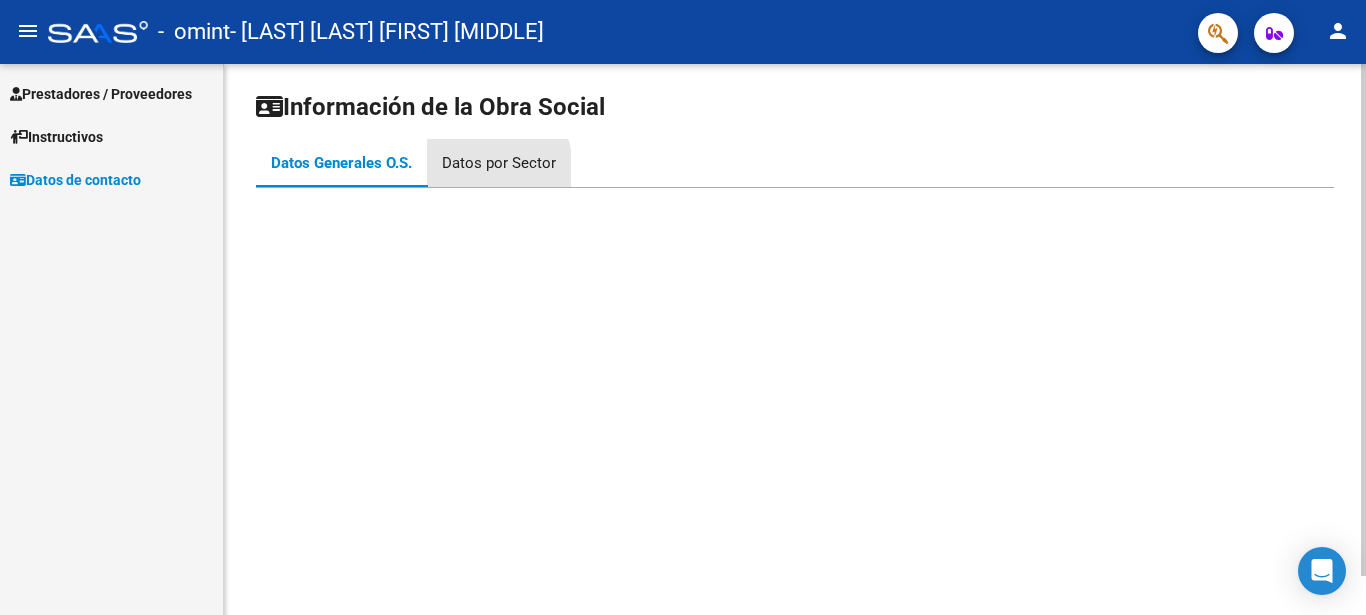 scroll, scrollTop: 0, scrollLeft: 0, axis: both 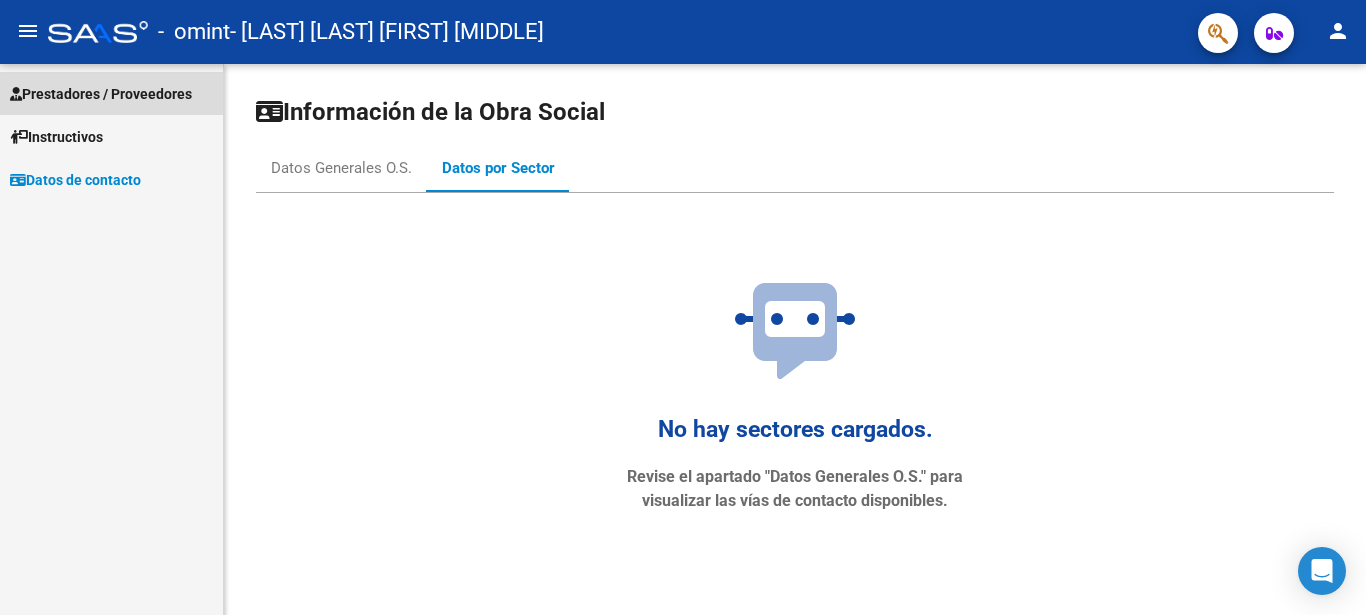 click on "Prestadores / Proveedores" at bounding box center [111, 93] 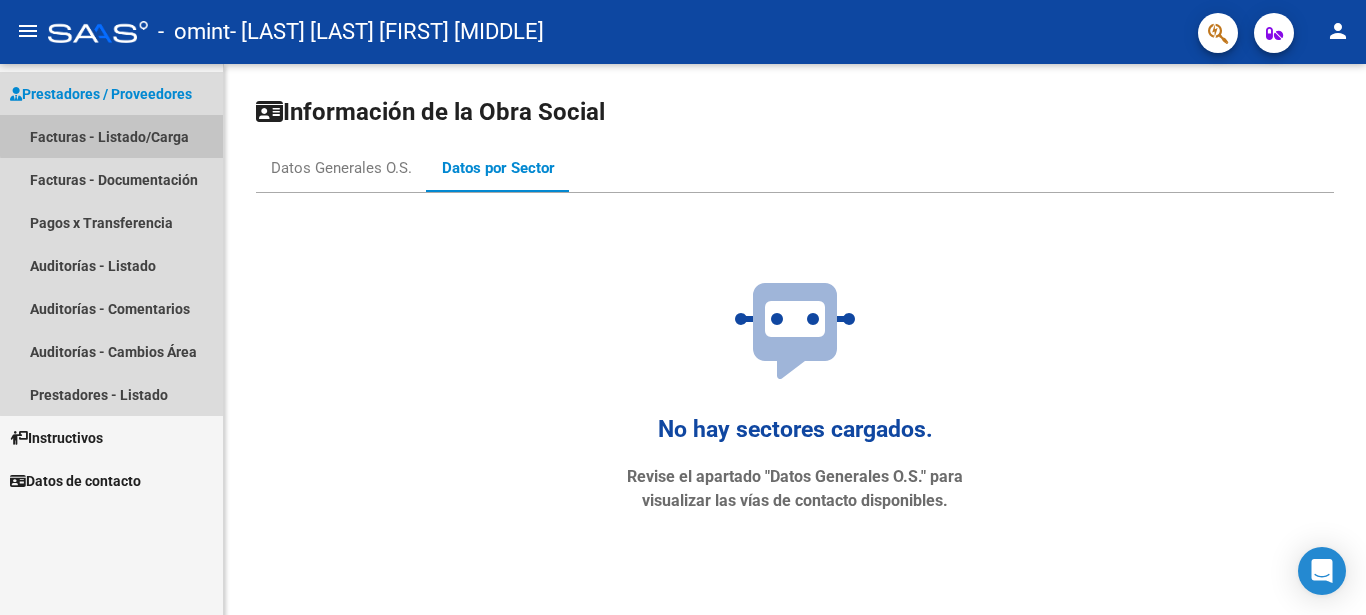 click on "Facturas - Listado/Carga" at bounding box center [111, 136] 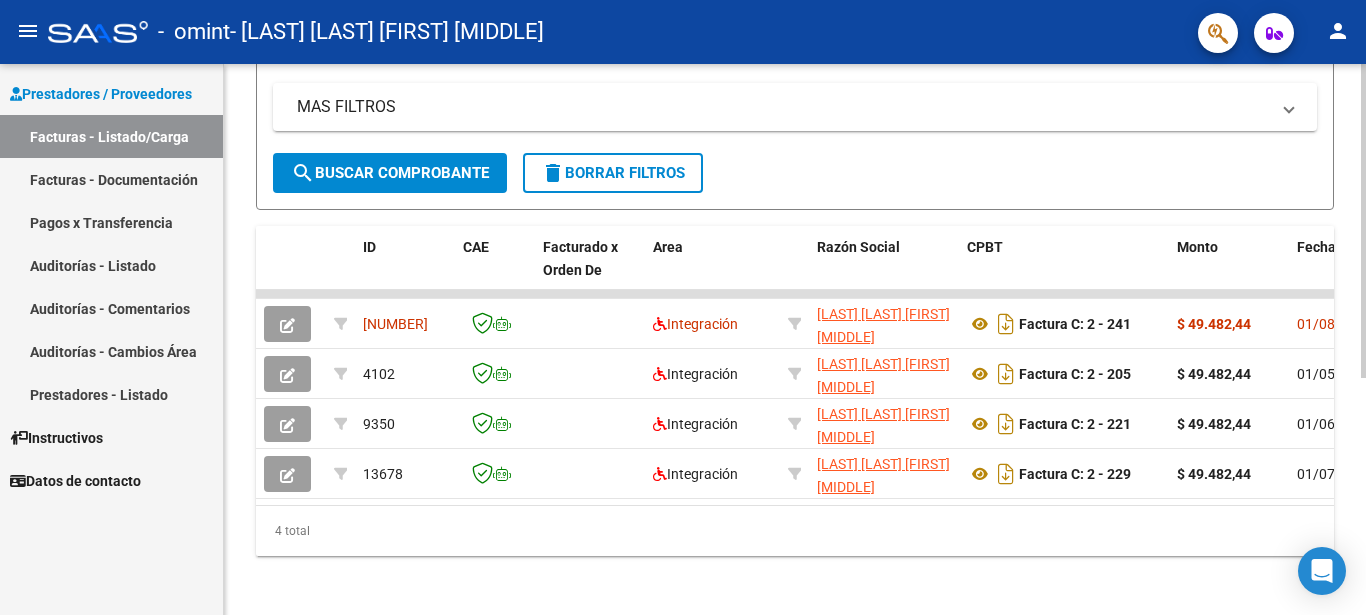 scroll, scrollTop: 417, scrollLeft: 0, axis: vertical 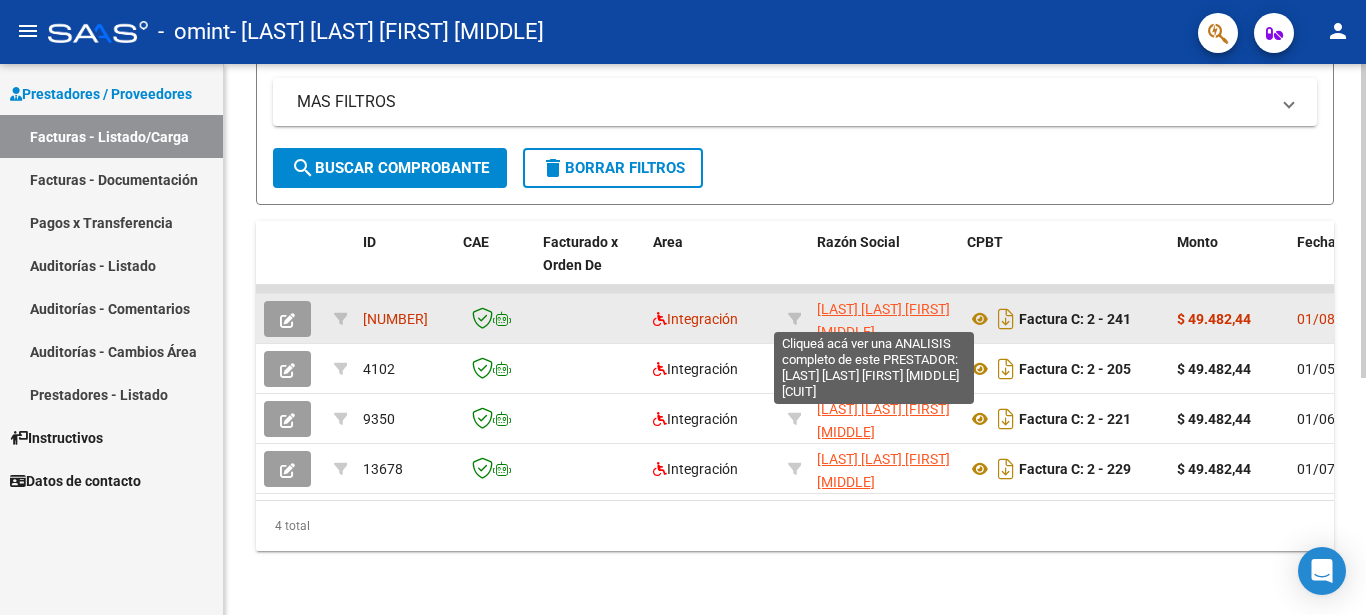 click on "[LAST] [LAST] [FIRST] [MIDDLE]" 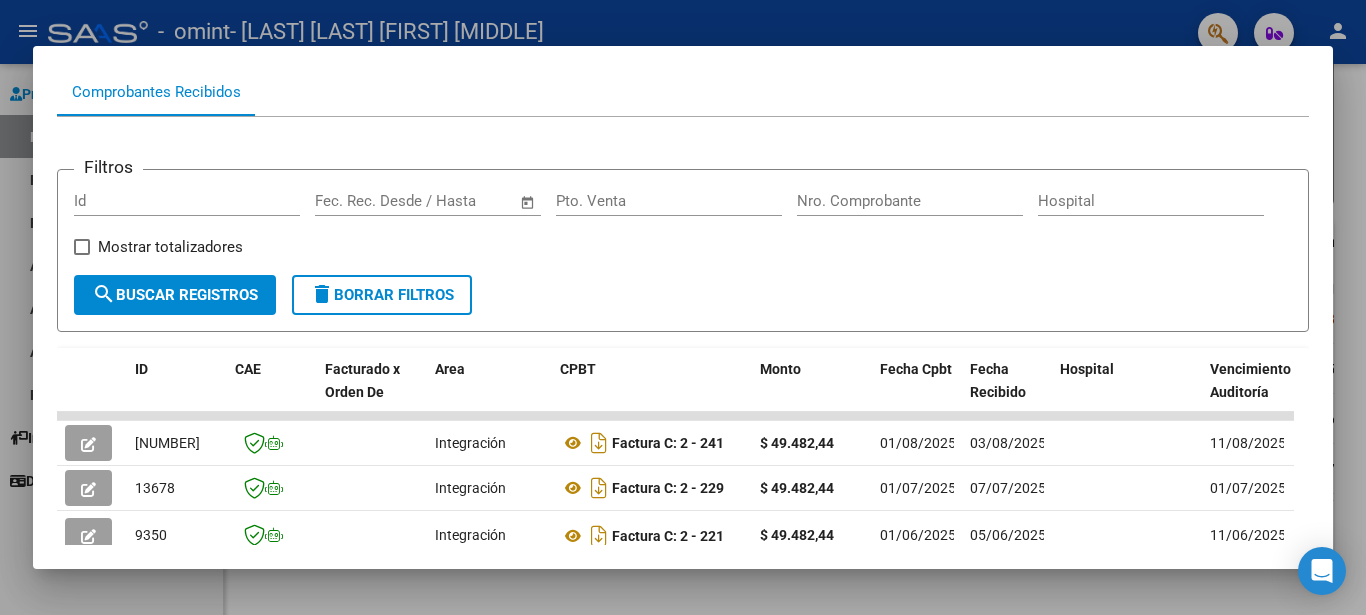scroll, scrollTop: 0, scrollLeft: 0, axis: both 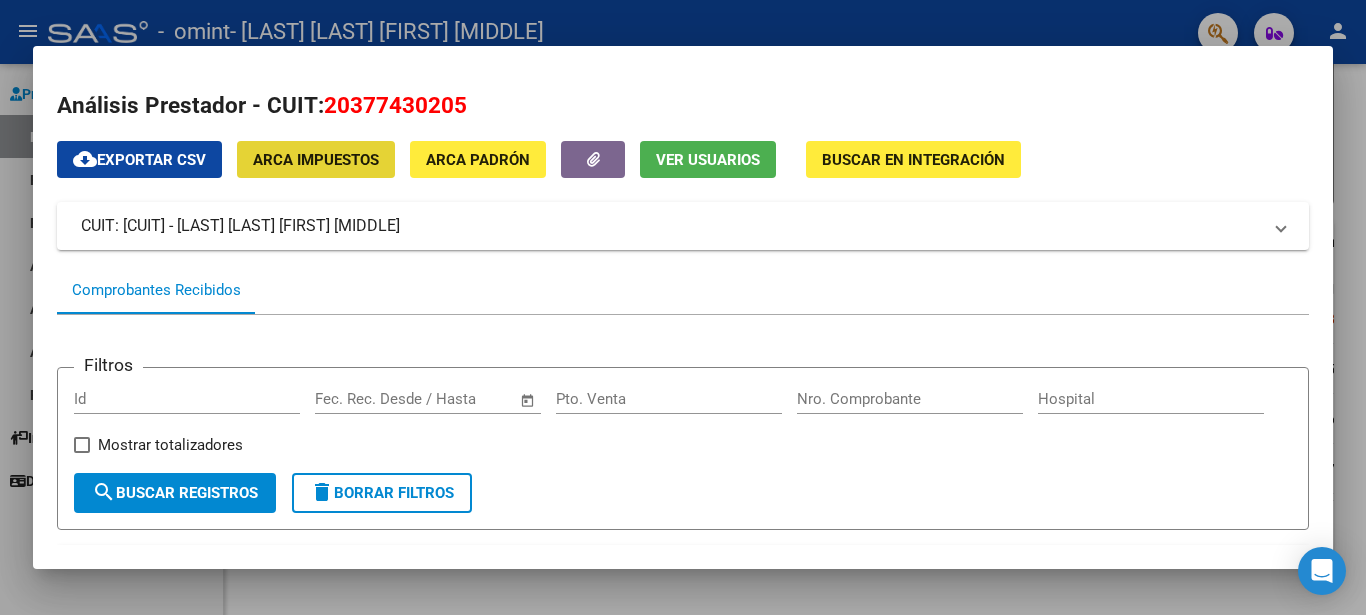 click on "ARCA Impuestos" at bounding box center [316, 160] 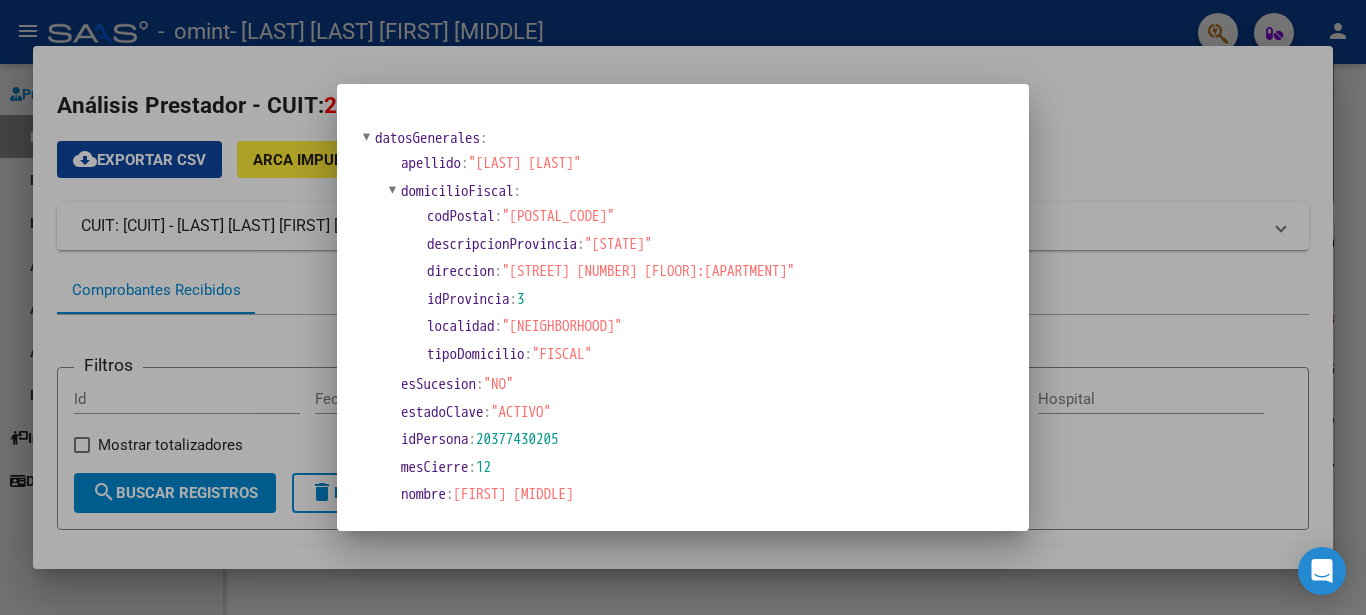 click at bounding box center (683, 307) 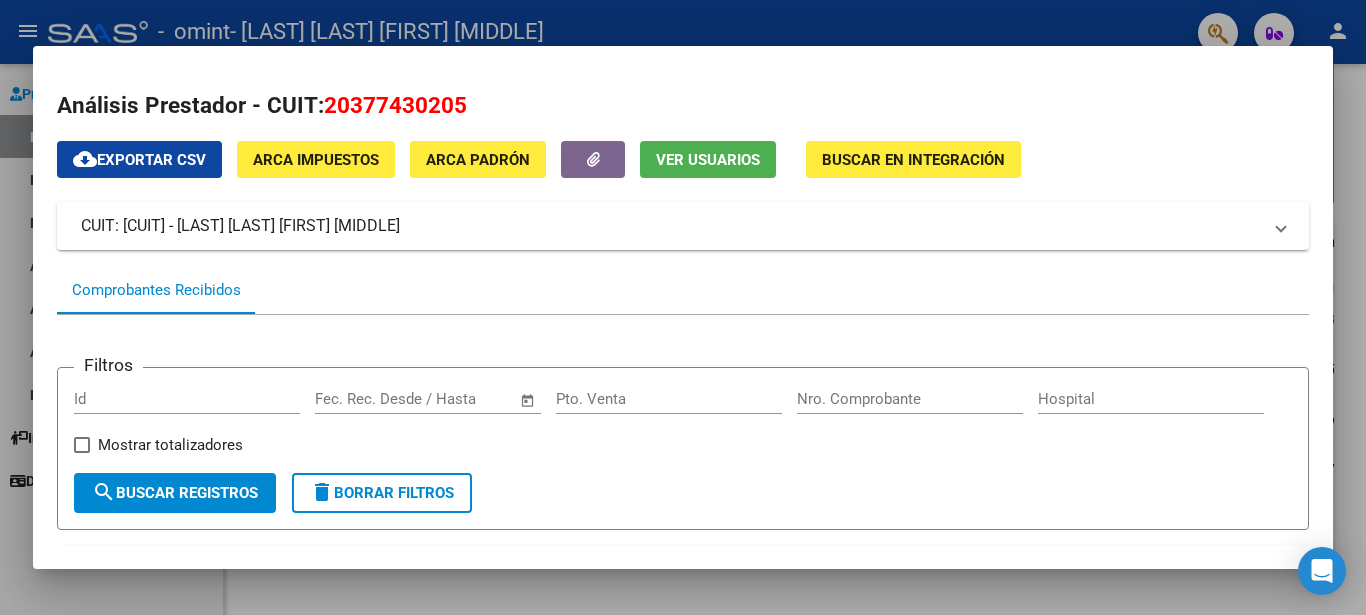click on "ARCA Padrón" at bounding box center (478, 159) 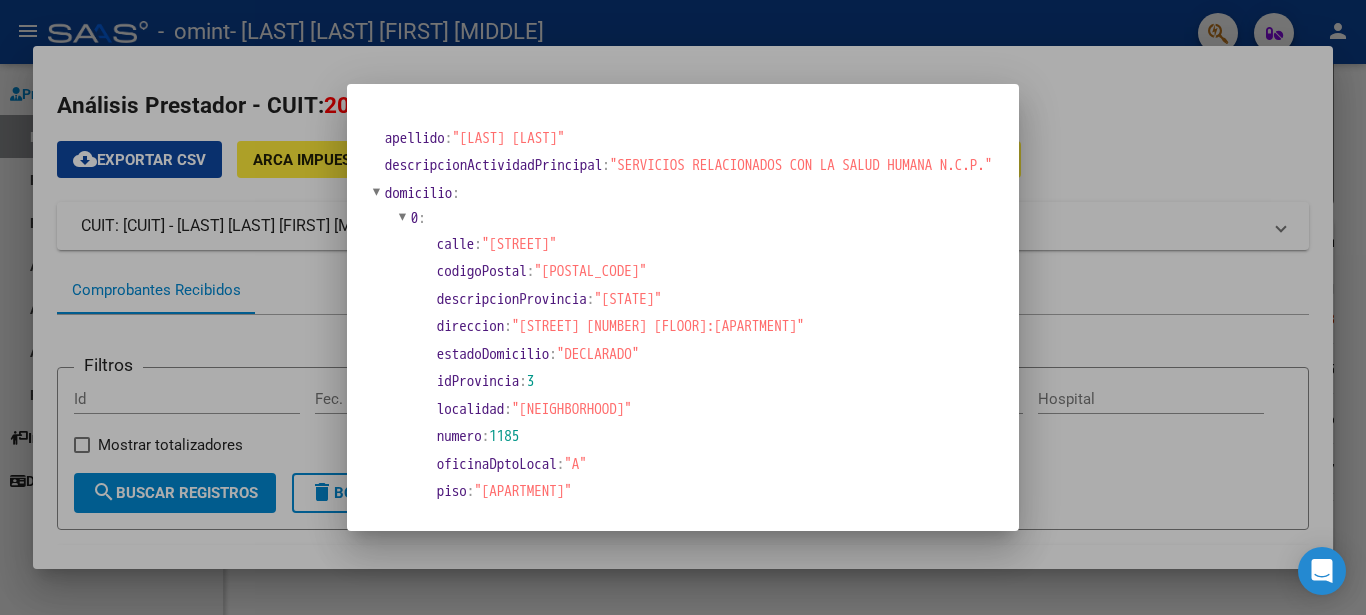 click at bounding box center [683, 307] 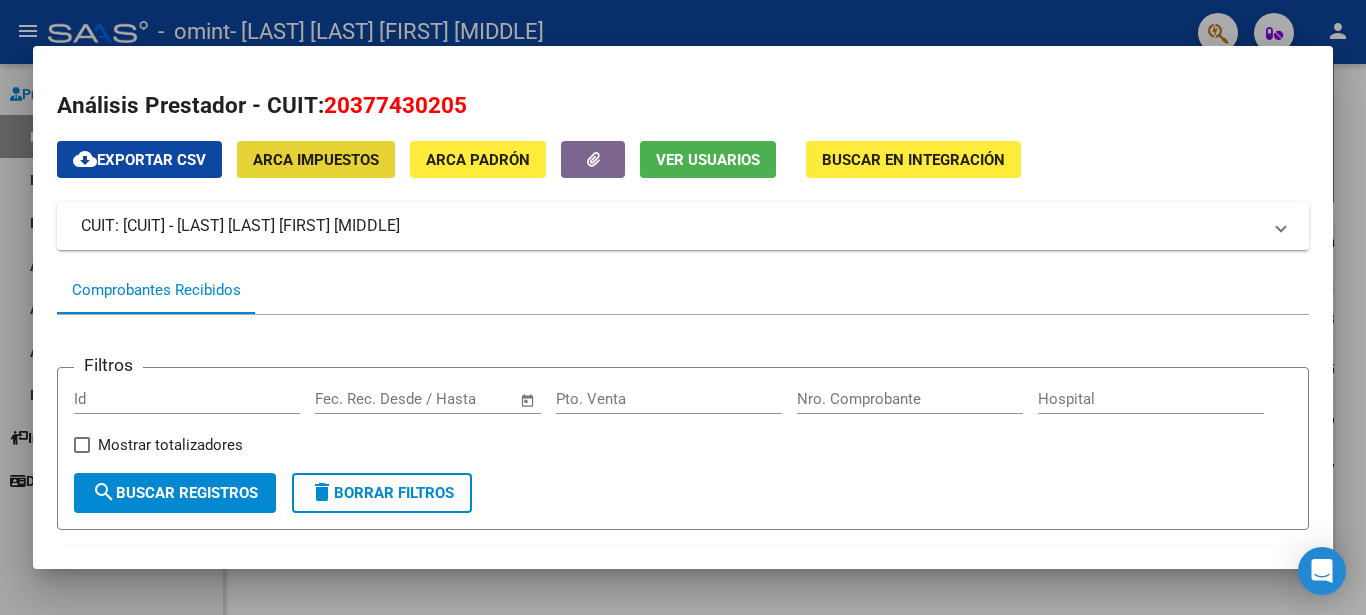 click on "ARCA Impuestos" at bounding box center (316, 160) 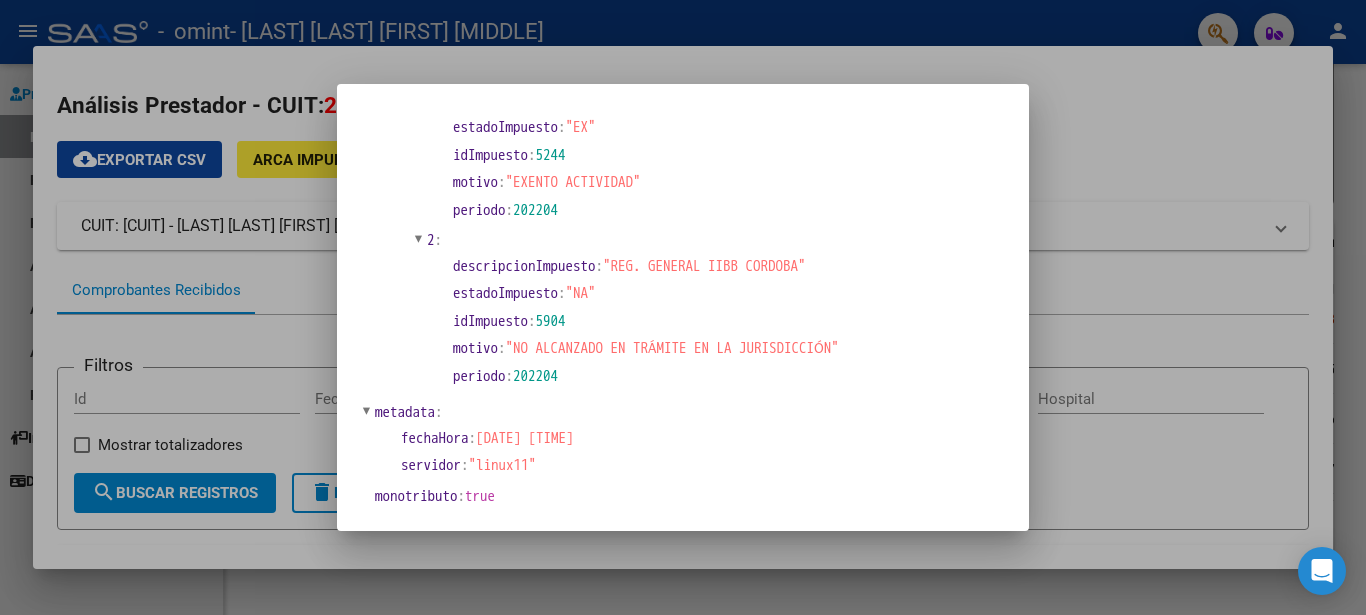 scroll, scrollTop: 1669, scrollLeft: 0, axis: vertical 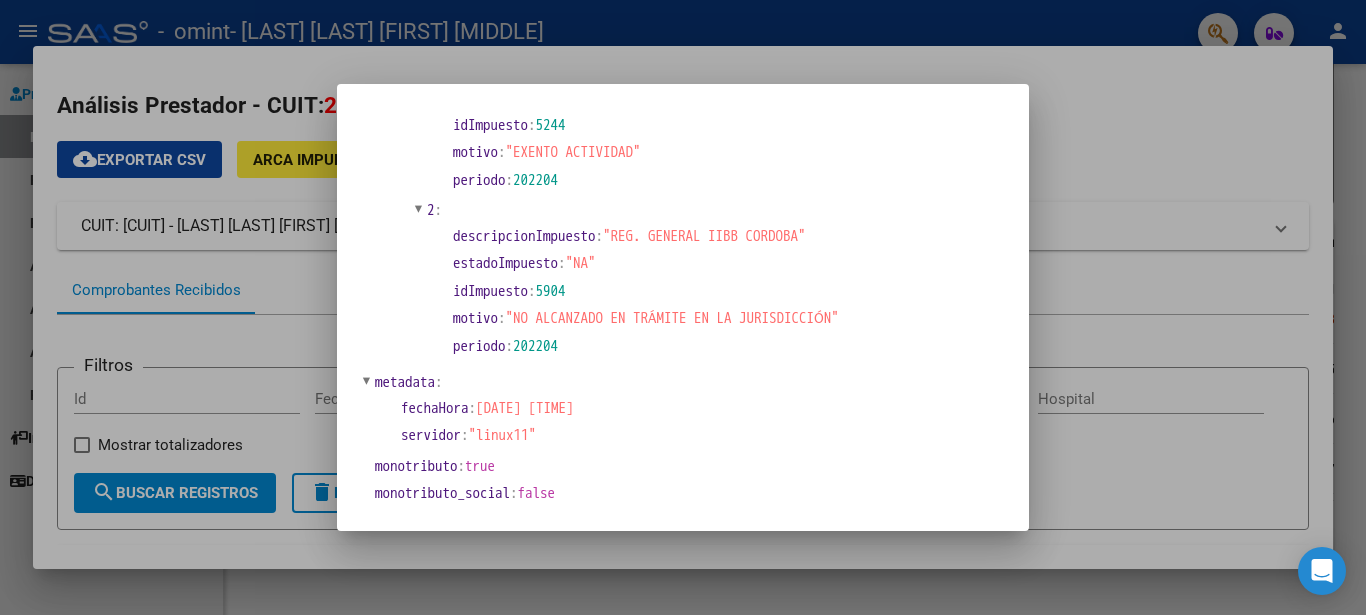 click at bounding box center [683, 307] 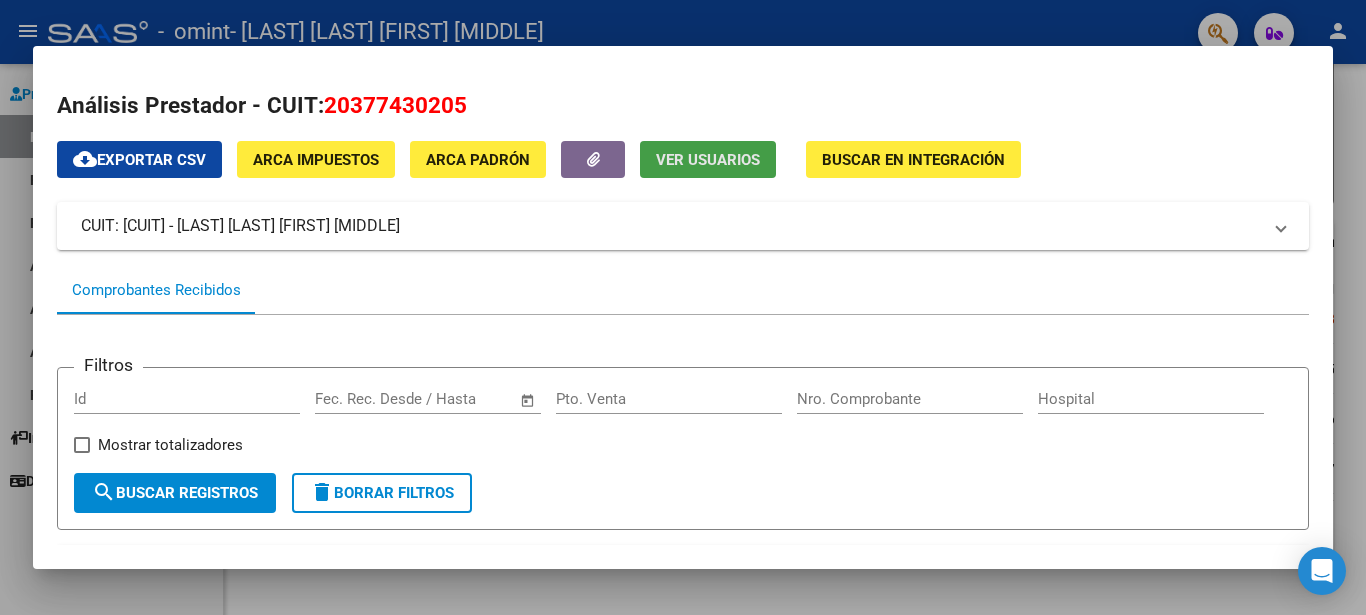 click on "Ver Usuarios" 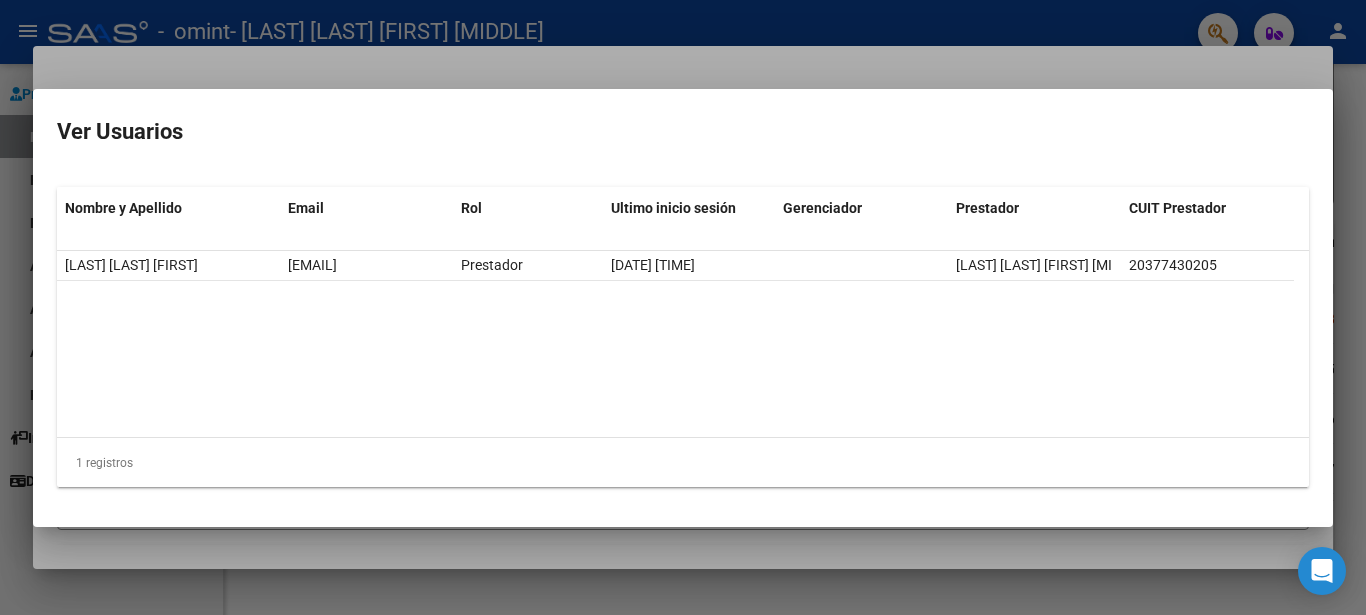 click at bounding box center [683, 307] 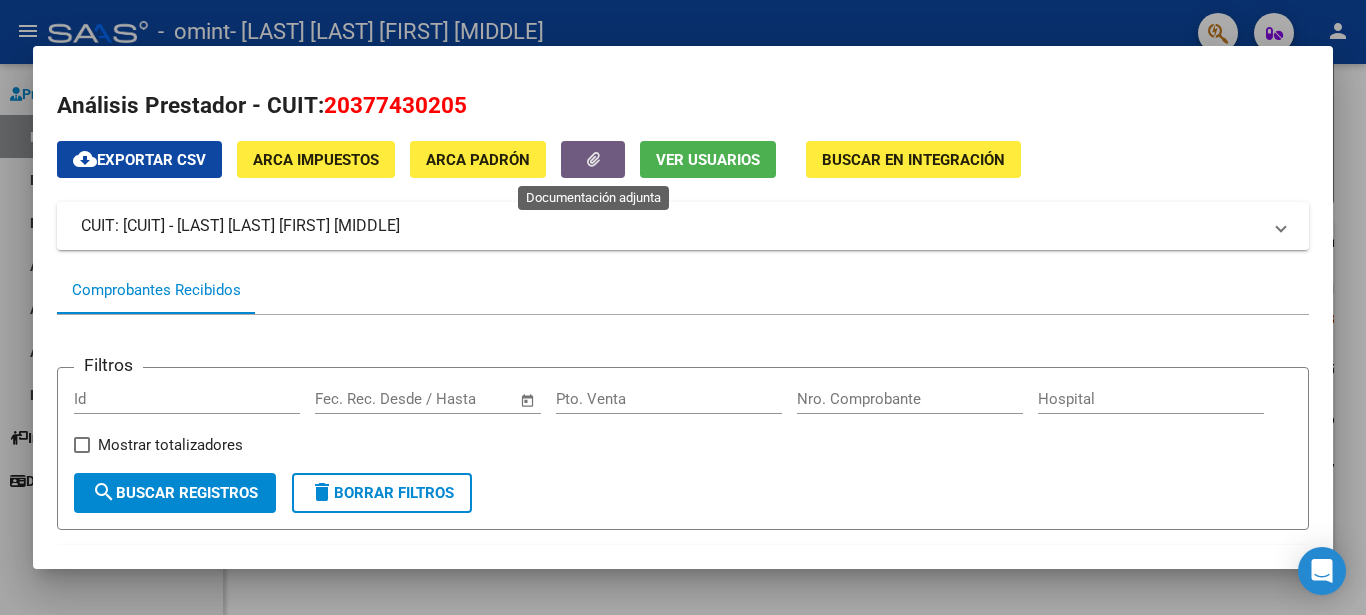click 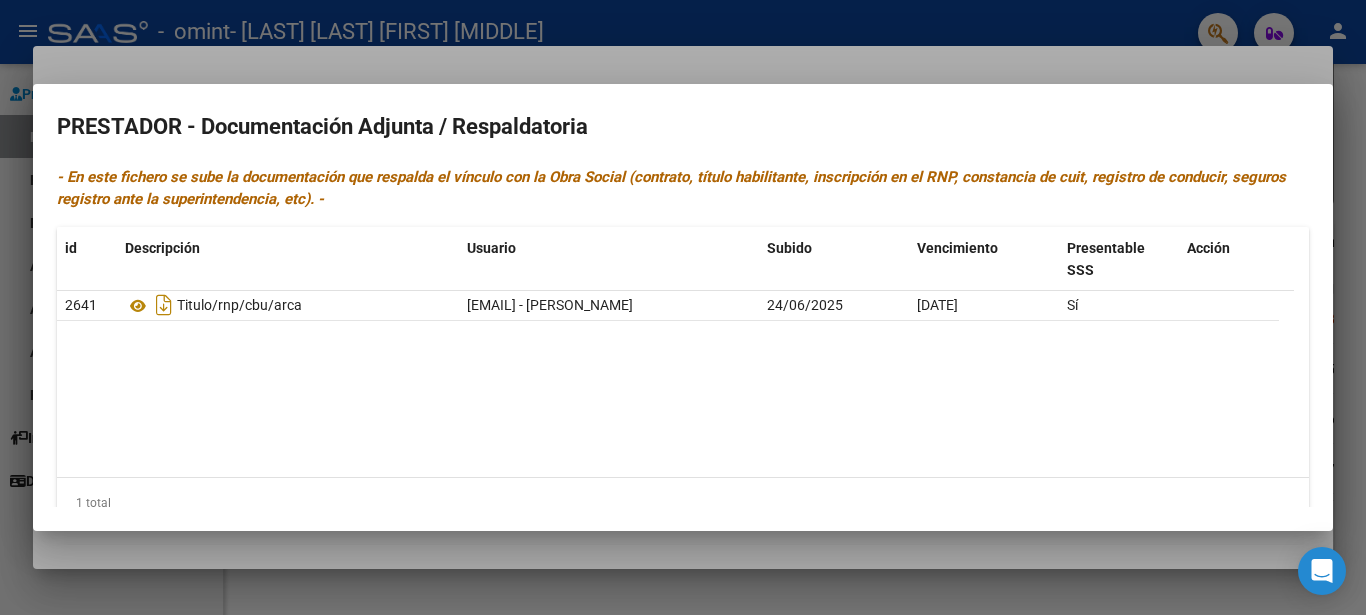 click on "- En este fichero se sube la documentación que respalda el vínculo con la Obra Social (contrato, título habilitante, inscripción en el RNP, constancia de cuit, registro de conducir, seguros registro ante la superintendencia, etc). -" at bounding box center [683, 188] 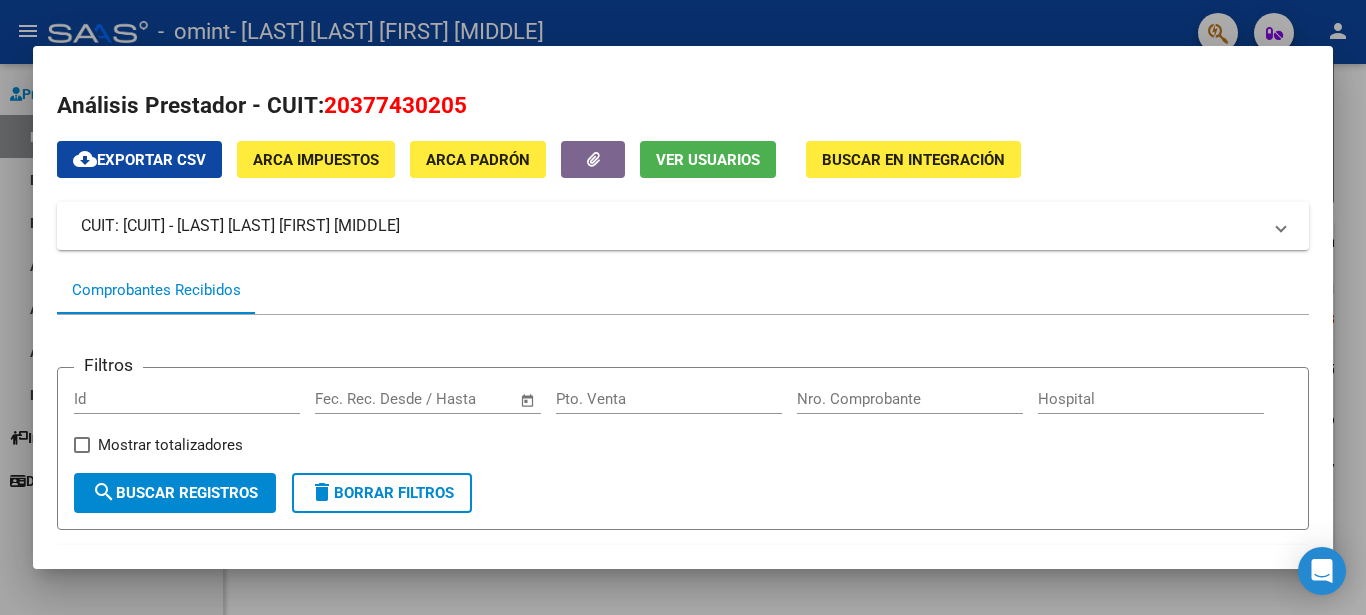 click on "Buscar en Integración" 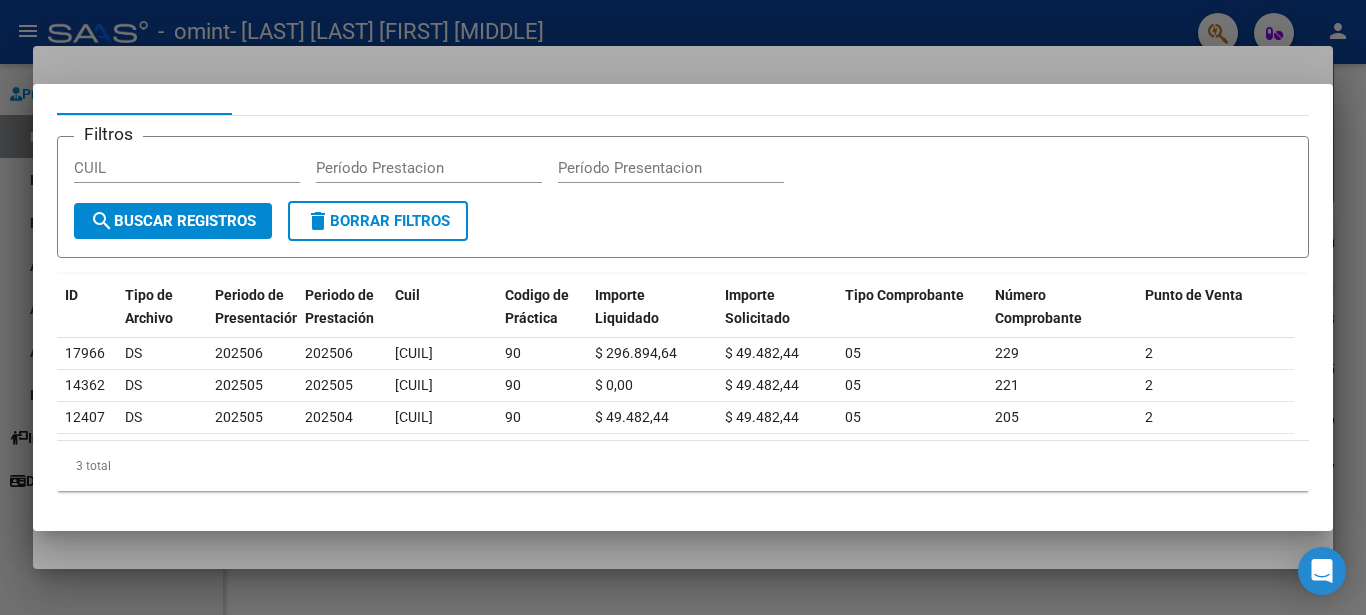 scroll, scrollTop: 70, scrollLeft: 0, axis: vertical 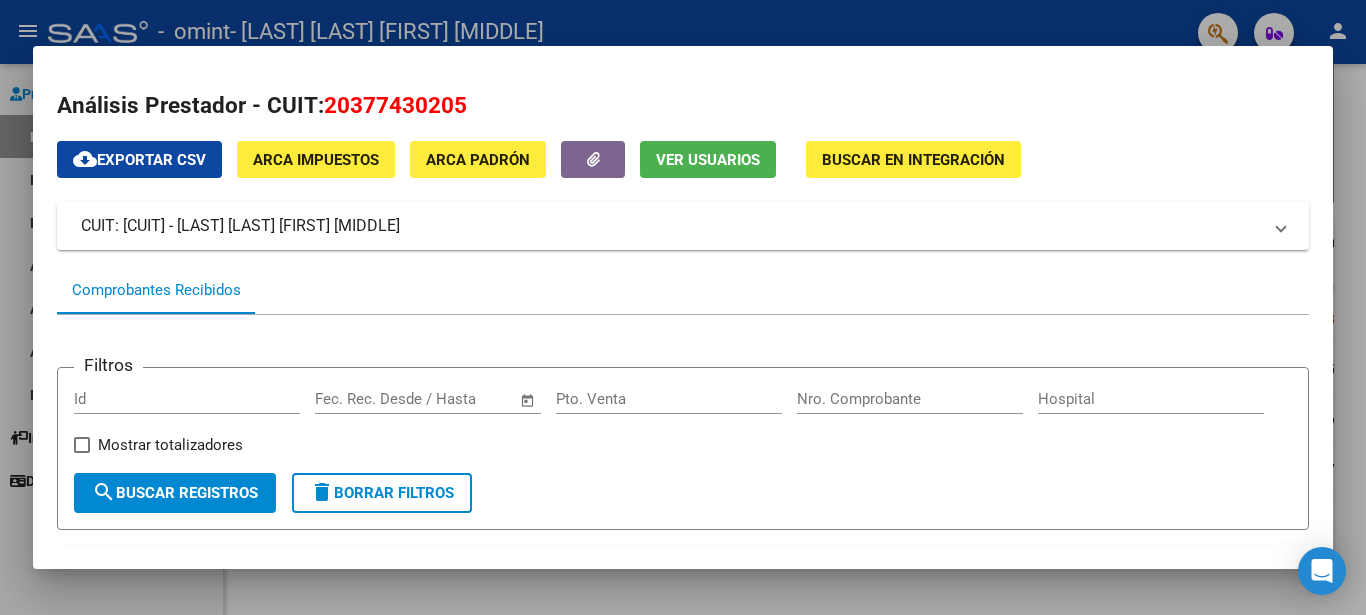 drag, startPoint x: 463, startPoint y: 106, endPoint x: 326, endPoint y: 104, distance: 137.0146 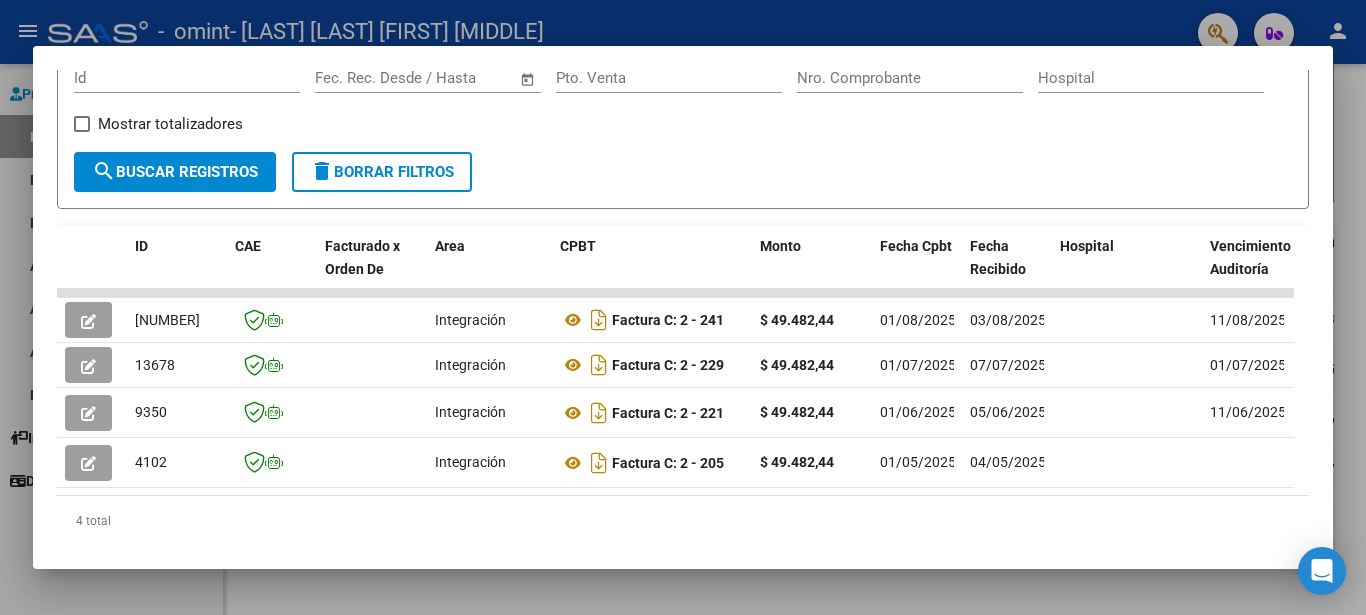 scroll, scrollTop: 394, scrollLeft: 0, axis: vertical 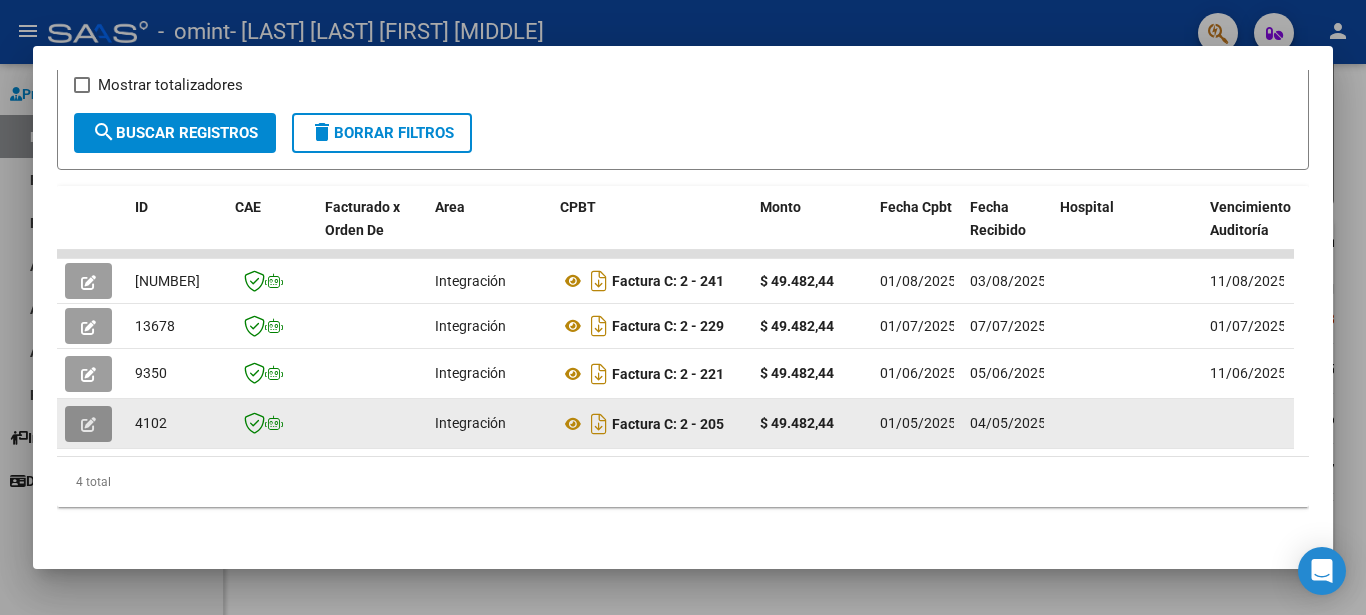 click 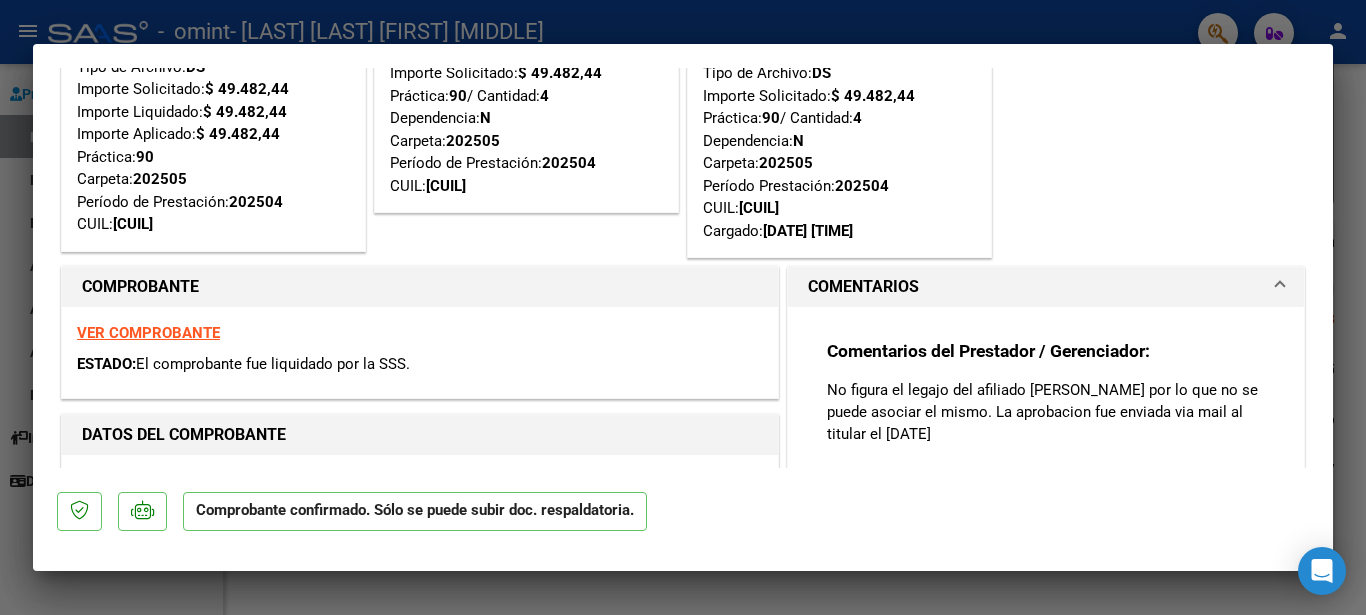 scroll, scrollTop: 118, scrollLeft: 0, axis: vertical 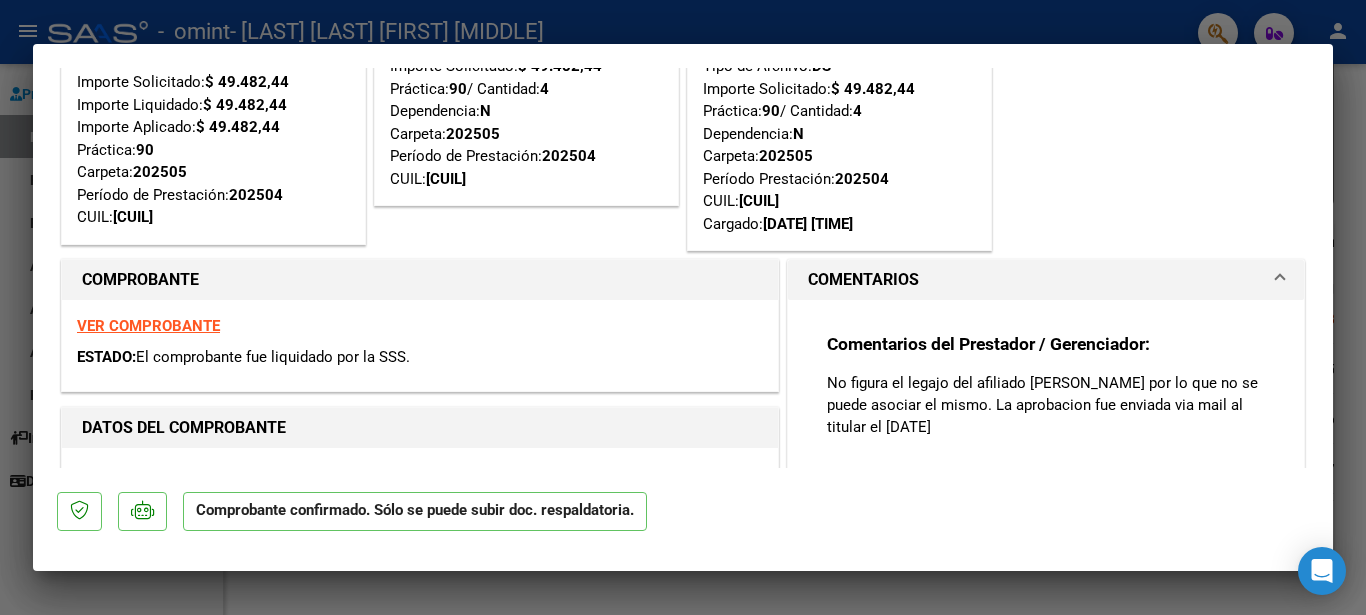 click on "VER COMPROBANTE" at bounding box center (148, 326) 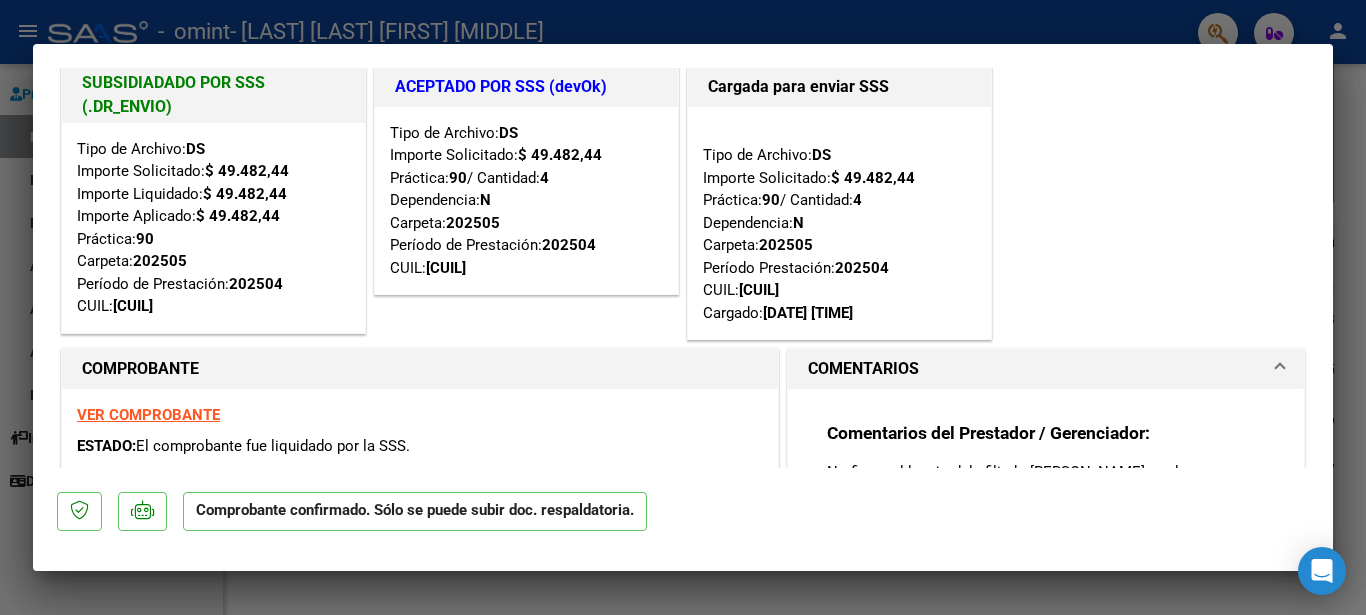 scroll, scrollTop: 29, scrollLeft: 0, axis: vertical 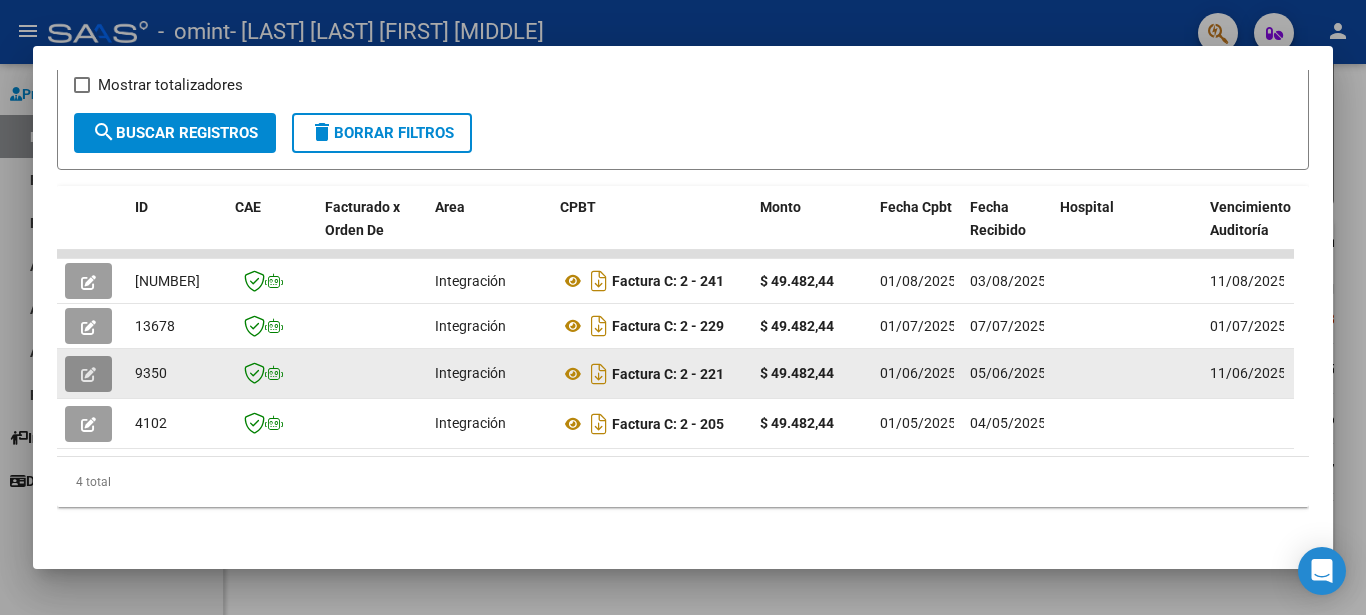 click 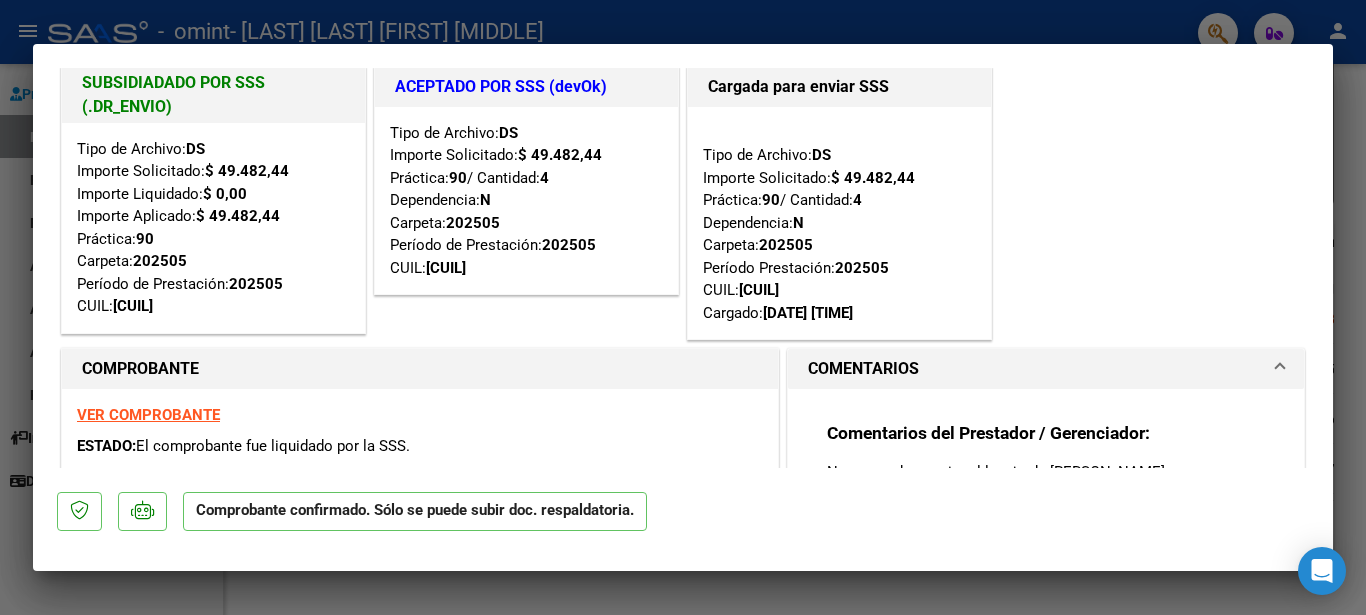 scroll, scrollTop: 29, scrollLeft: 0, axis: vertical 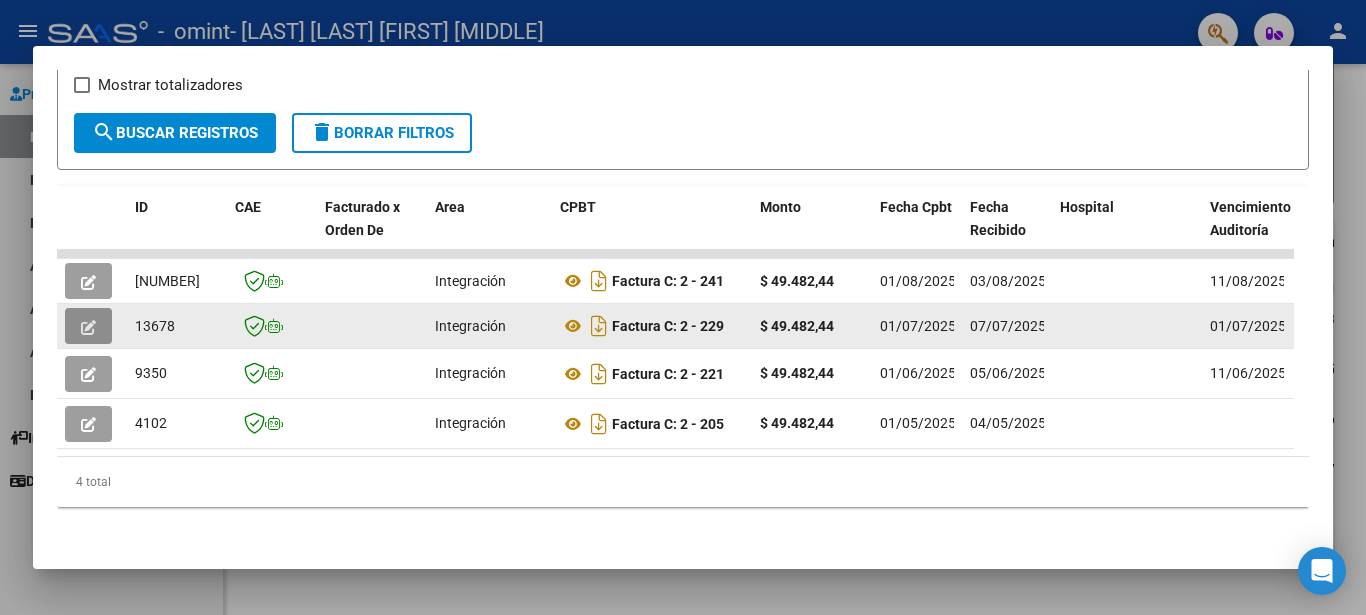 click 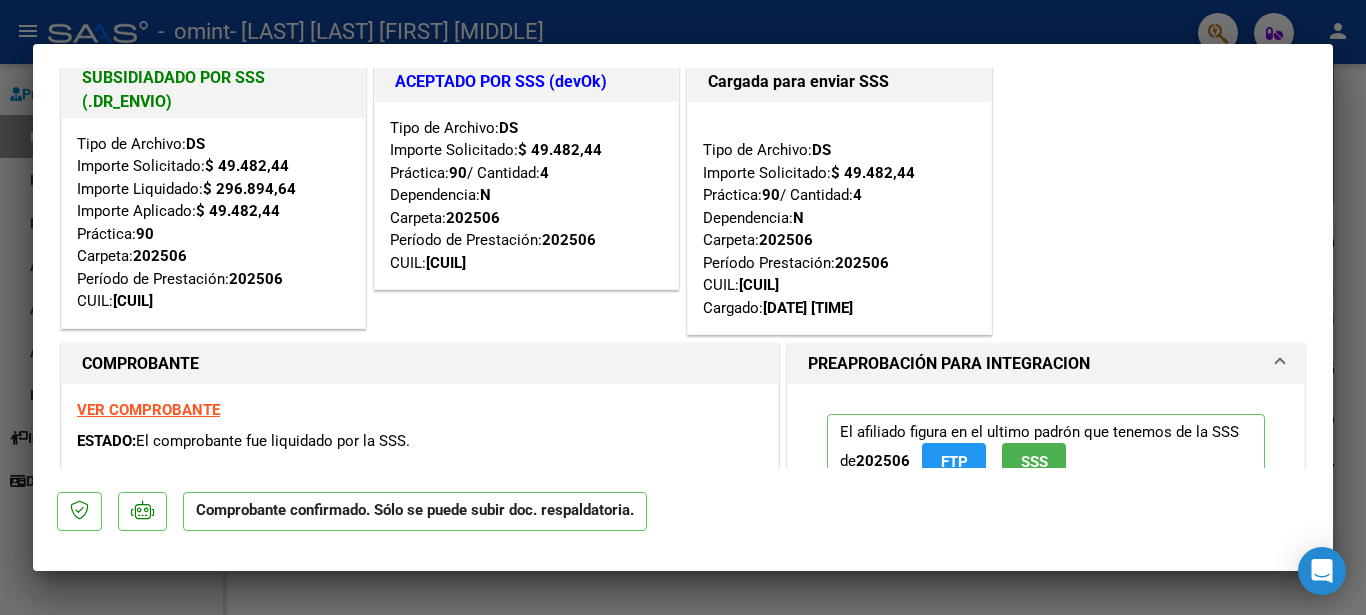 scroll, scrollTop: 34, scrollLeft: 0, axis: vertical 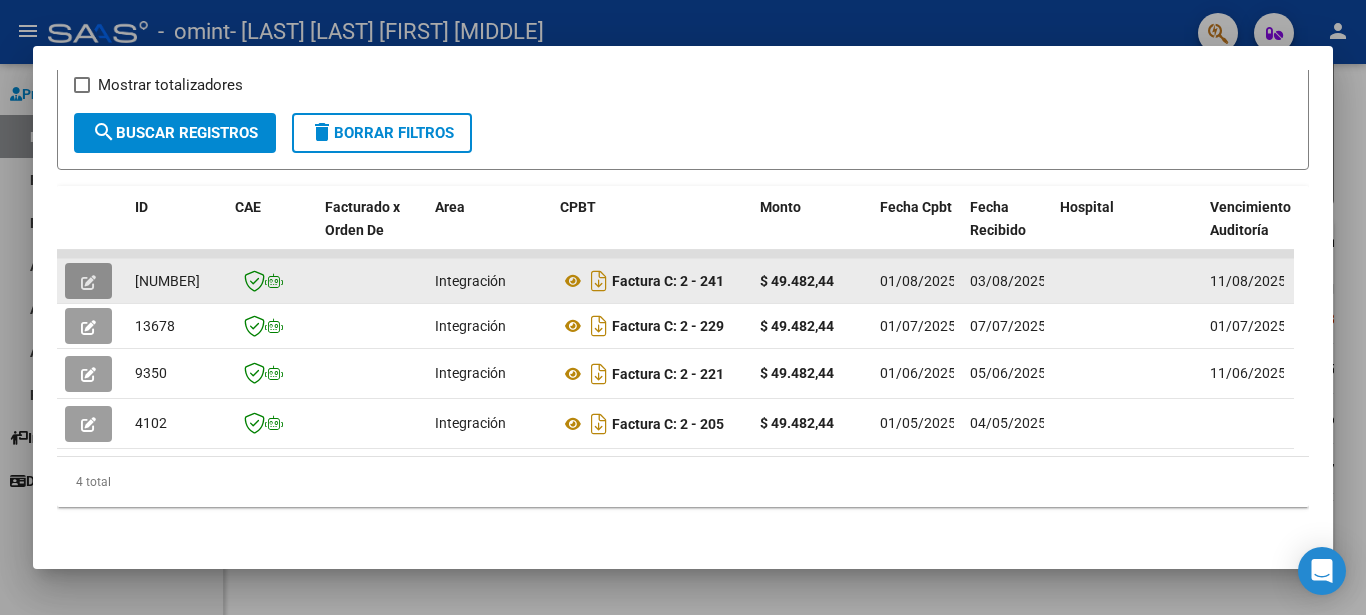 click 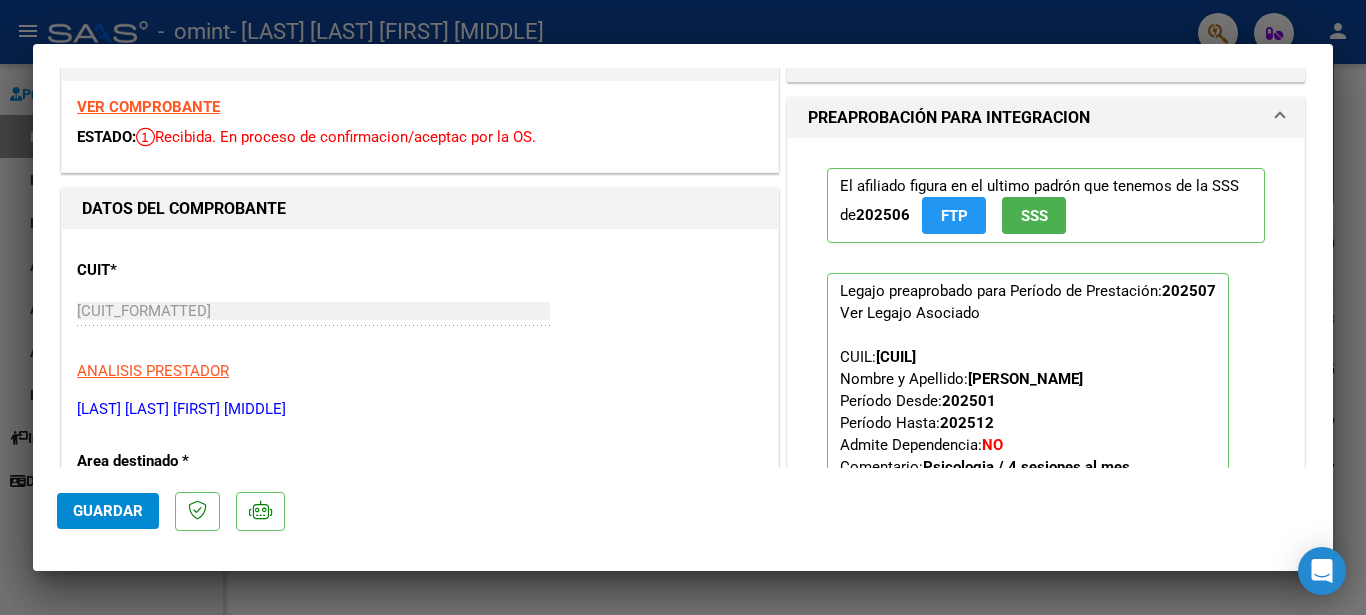 scroll, scrollTop: 0, scrollLeft: 0, axis: both 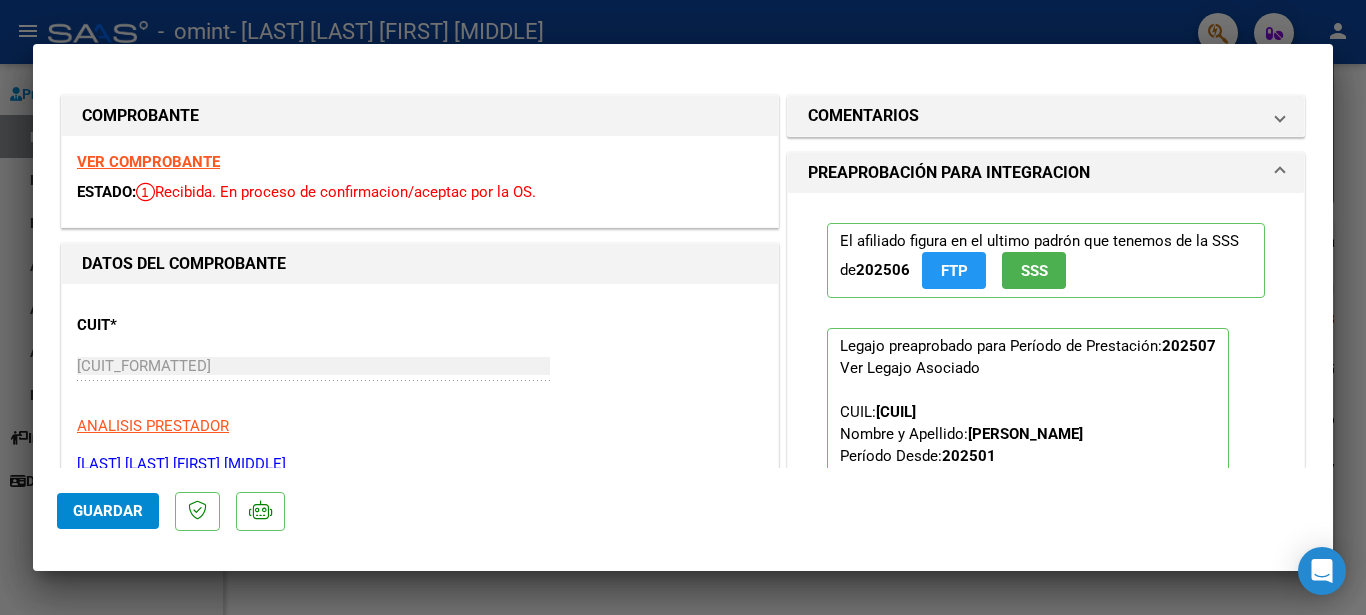 click at bounding box center [683, 307] 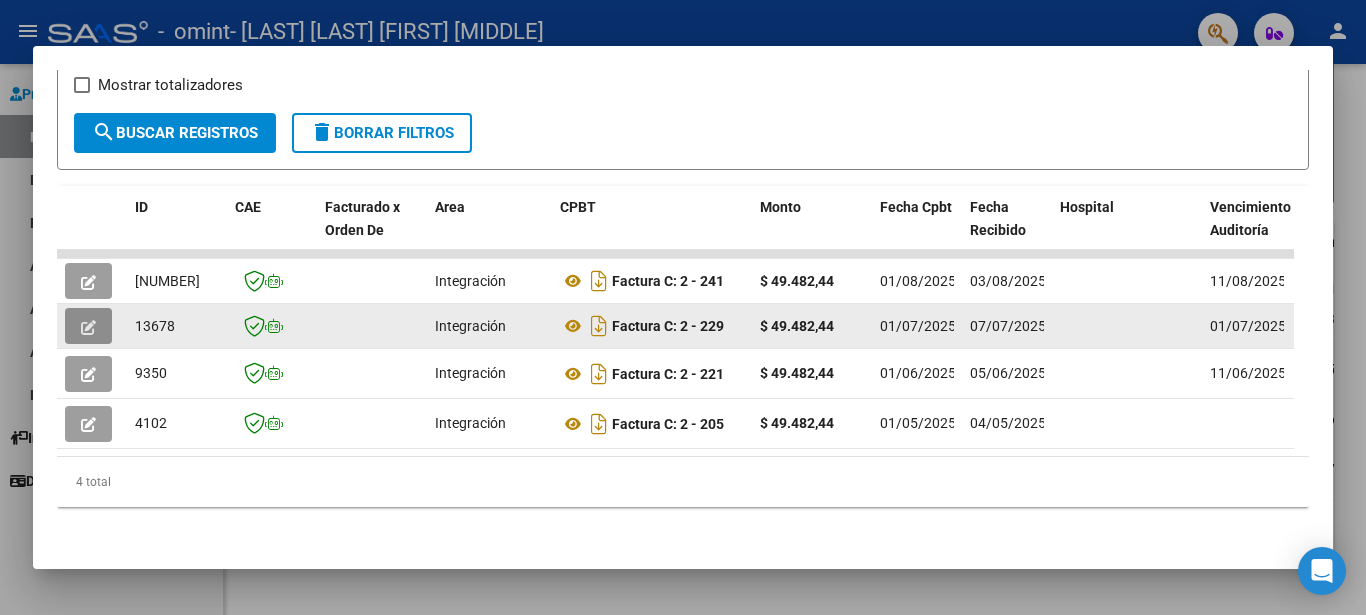 click 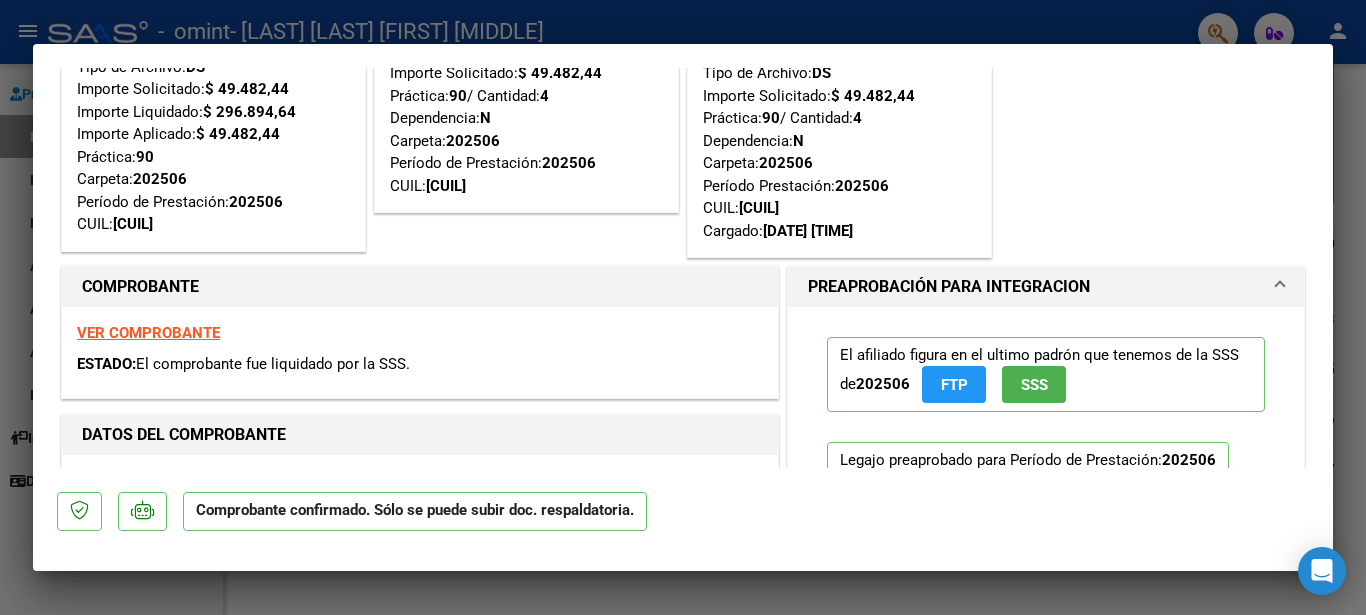 scroll, scrollTop: 112, scrollLeft: 0, axis: vertical 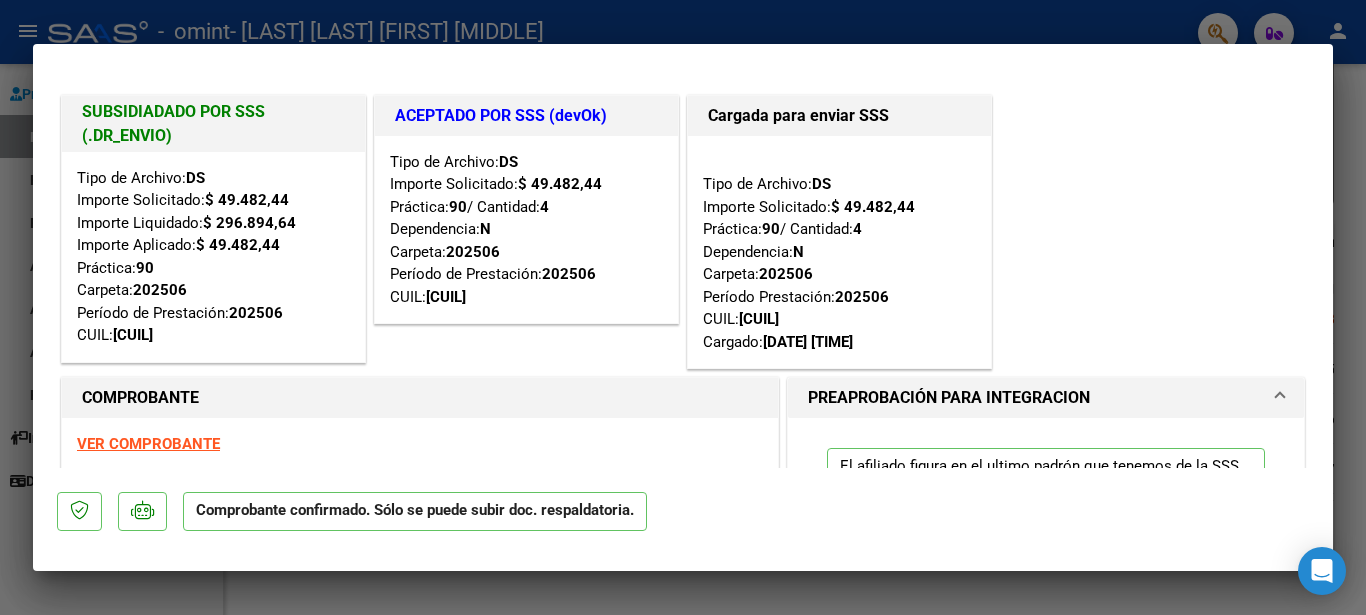 click at bounding box center (683, 307) 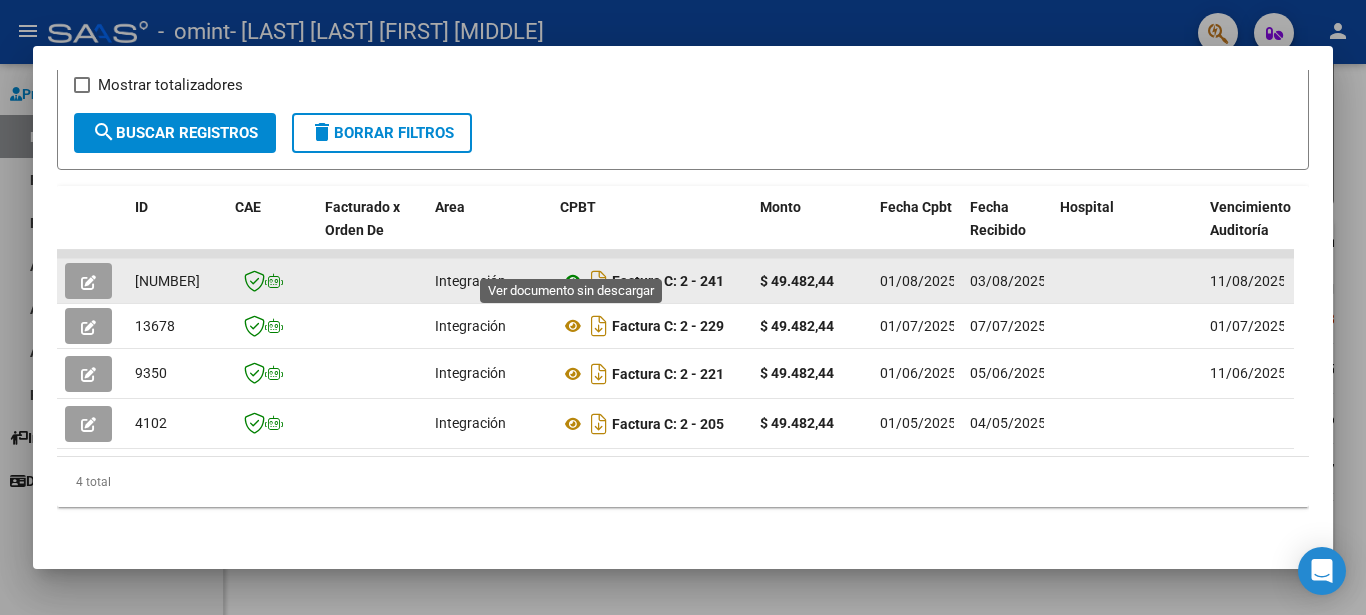 scroll, scrollTop: 0, scrollLeft: 0, axis: both 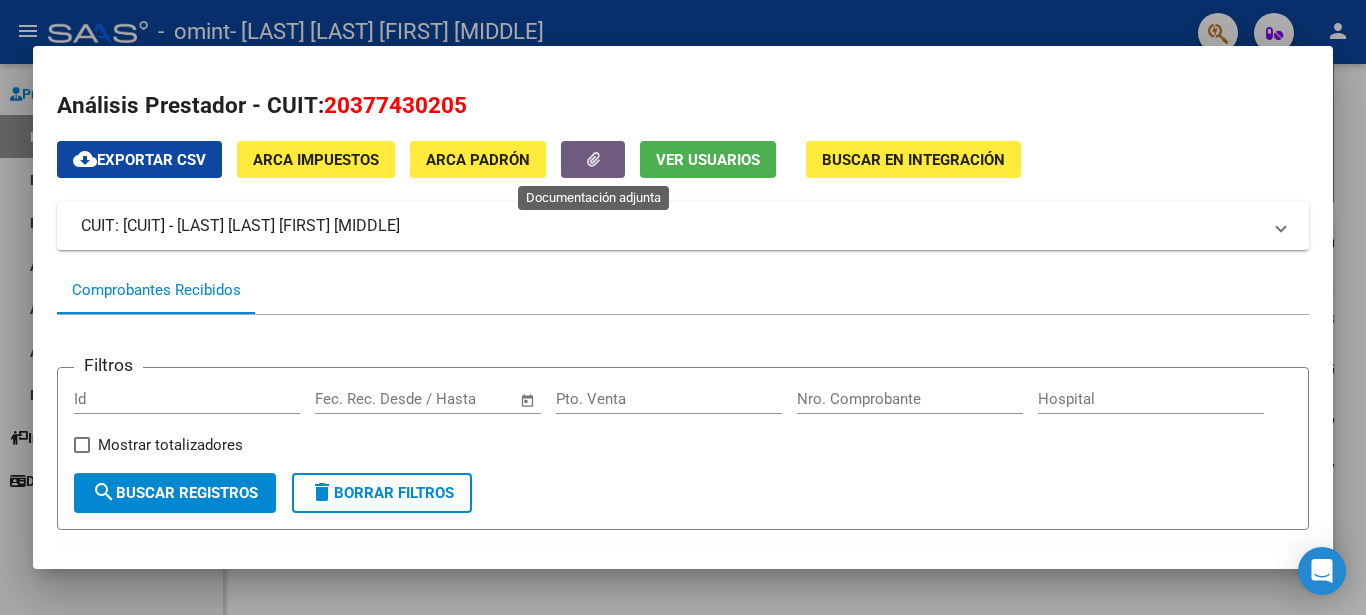 click 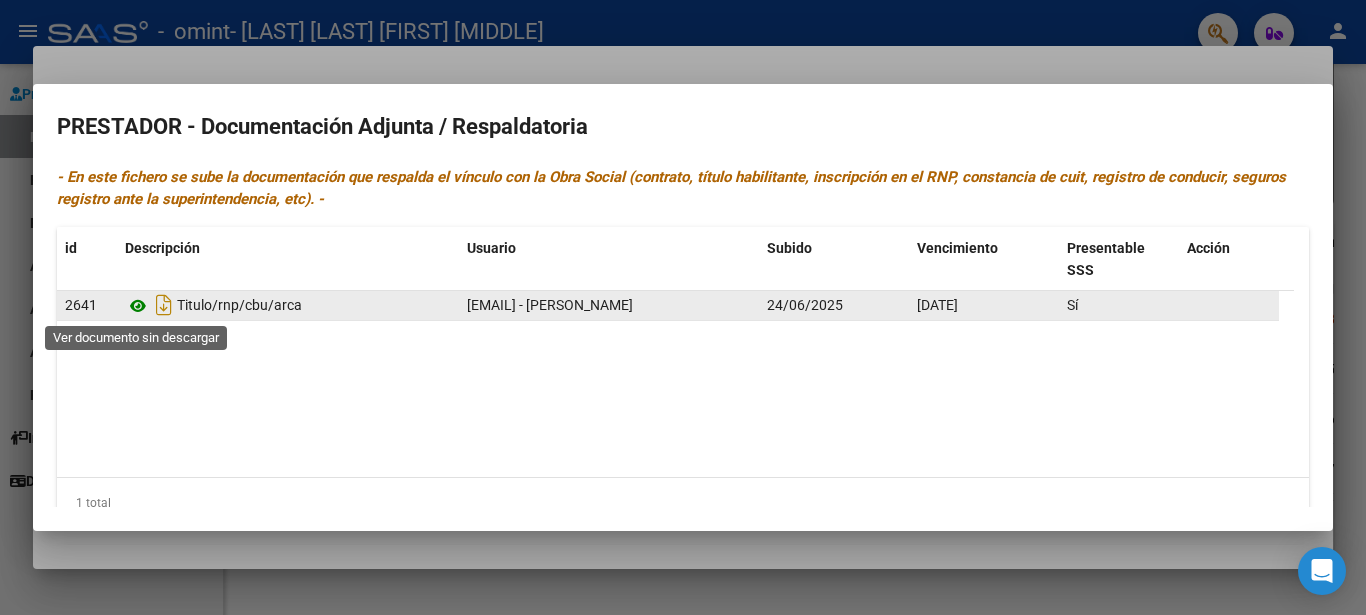 click 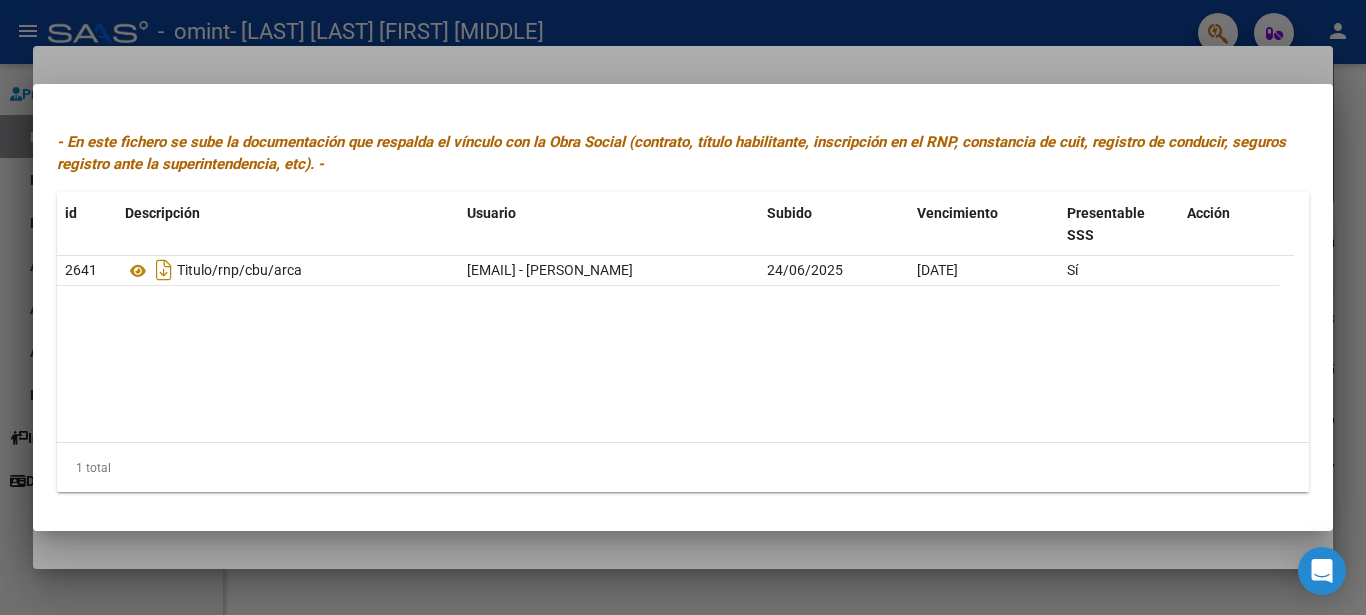 scroll, scrollTop: 0, scrollLeft: 0, axis: both 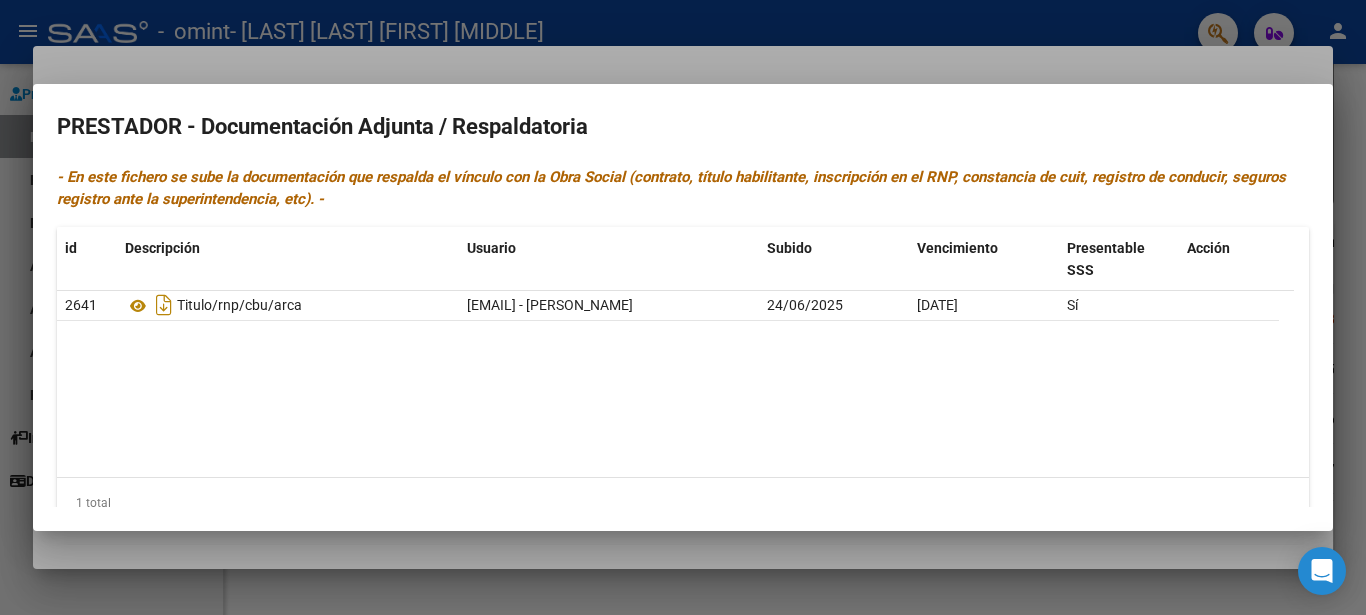 click at bounding box center (683, 307) 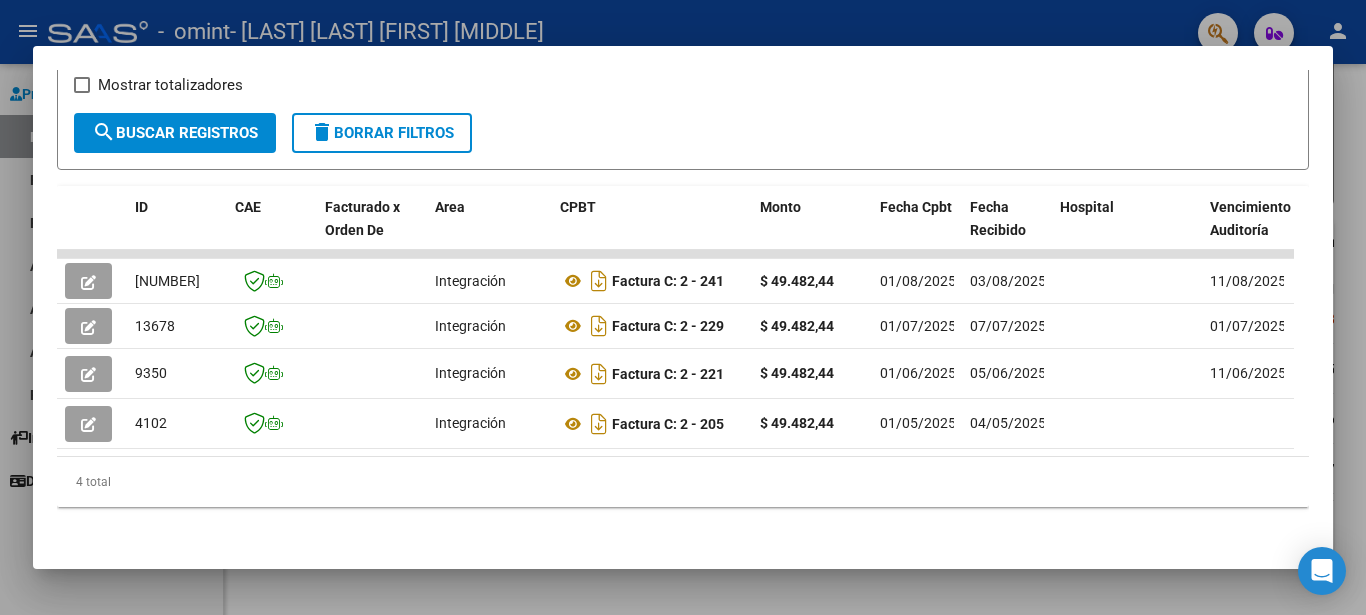 scroll, scrollTop: 385, scrollLeft: 0, axis: vertical 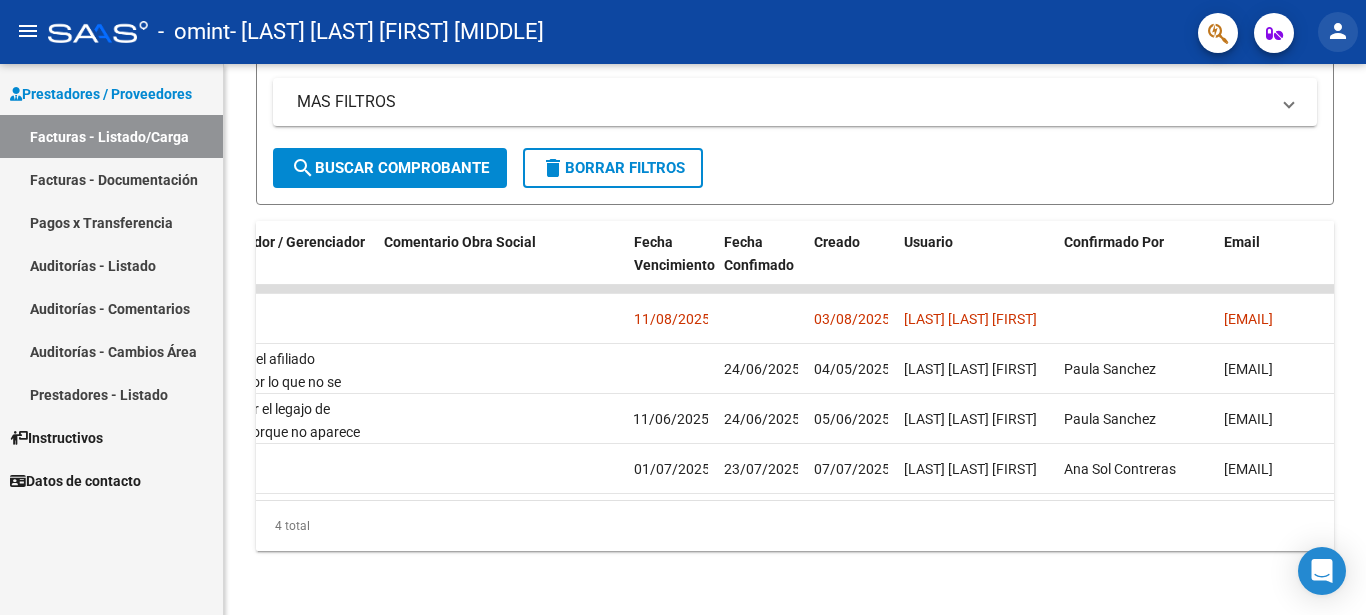 click on "person" 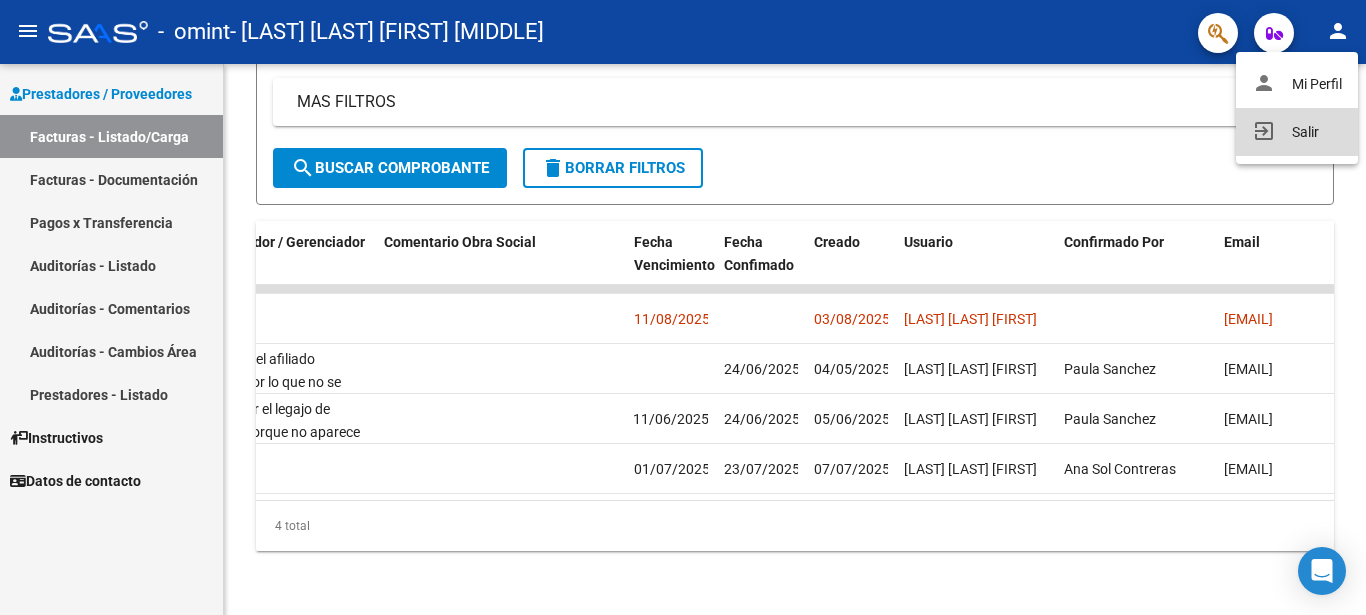click on "exit_to_app  Salir" at bounding box center [1297, 132] 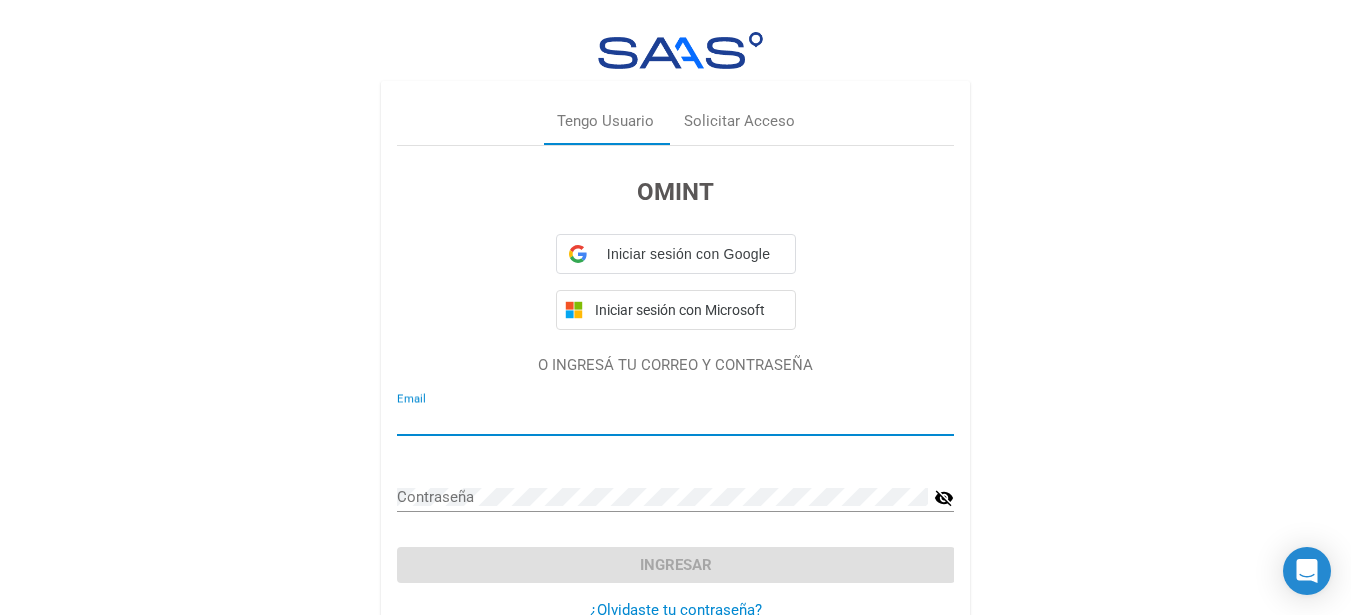 type on "[EMAIL]" 